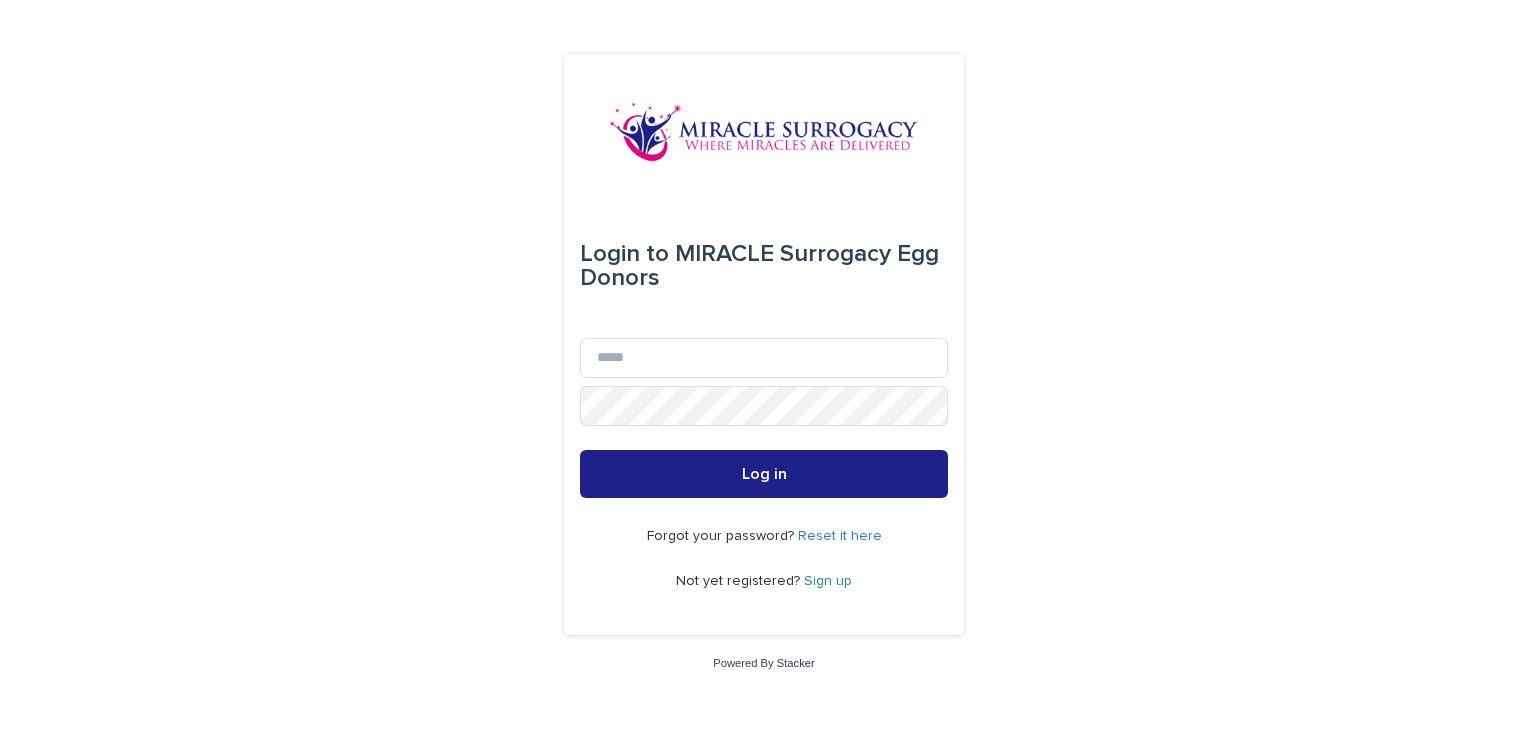 scroll, scrollTop: 0, scrollLeft: 0, axis: both 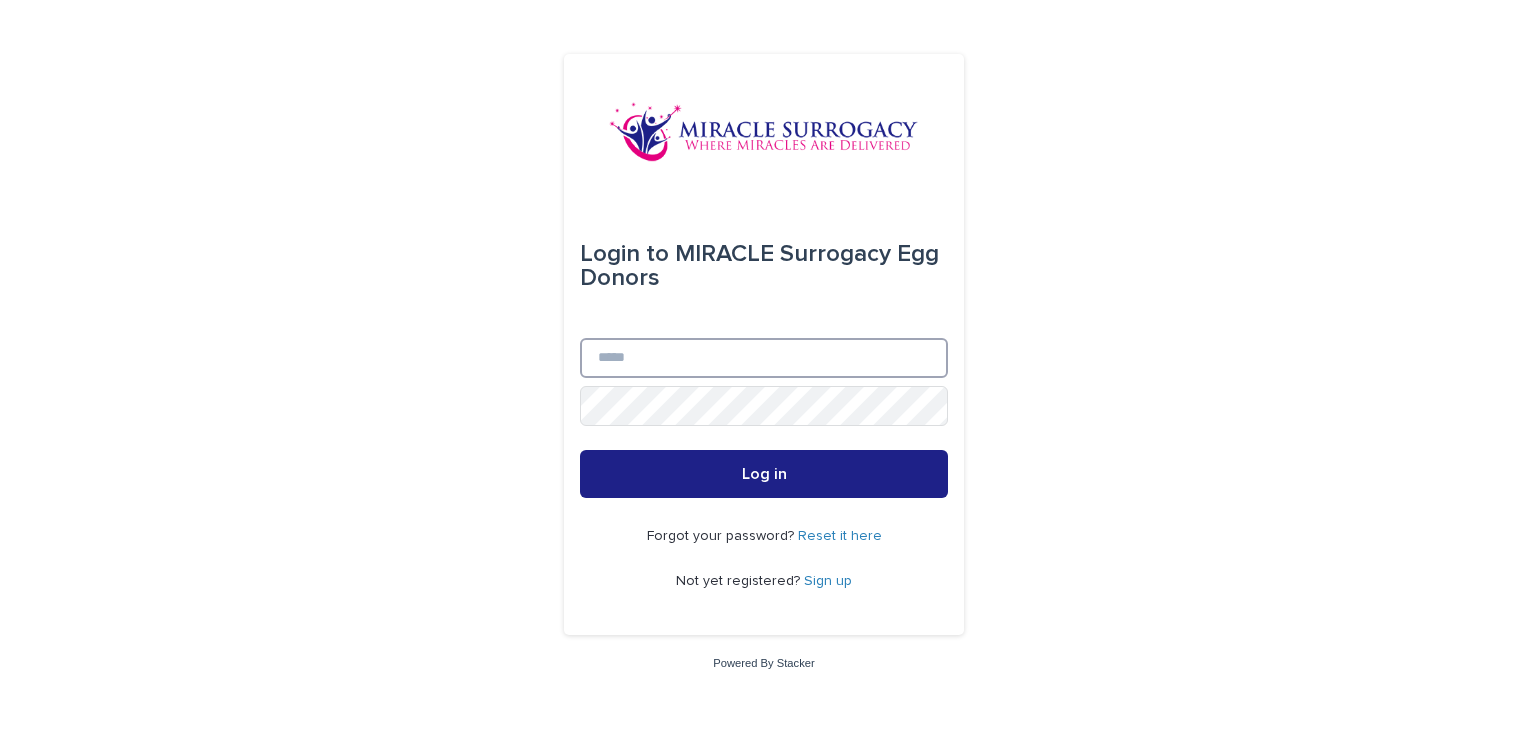 click on "Email" at bounding box center [764, 358] 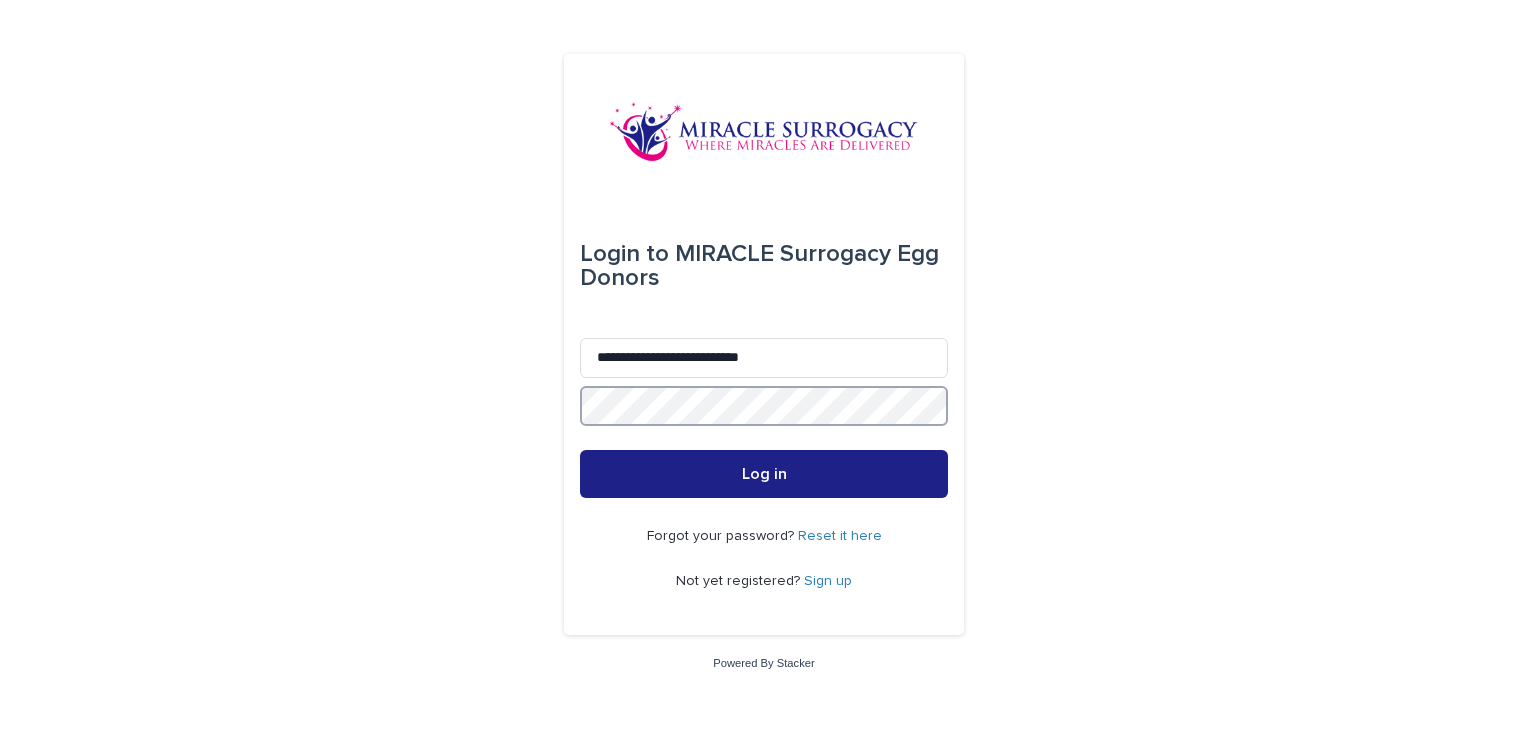 click on "Log in" at bounding box center (764, 474) 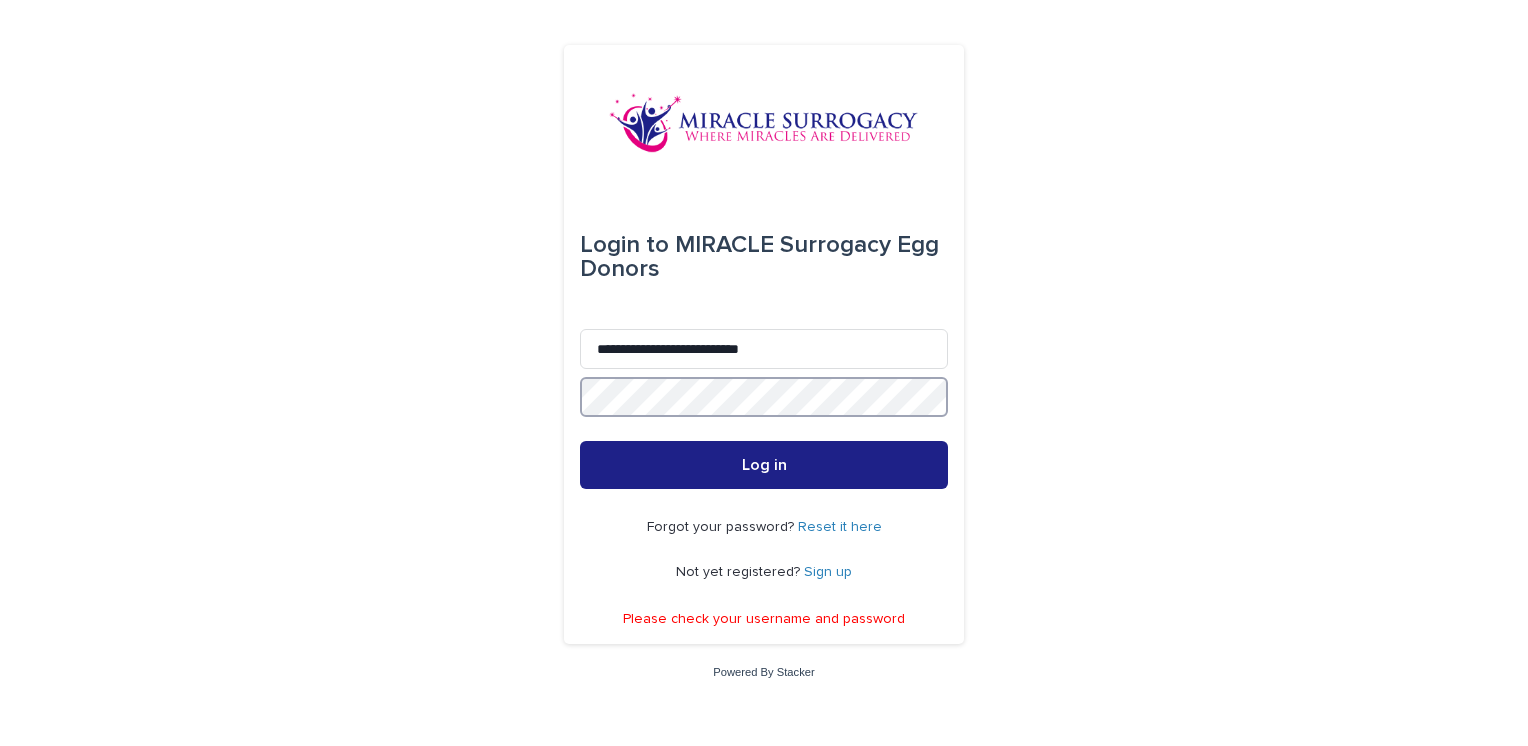click on "Log in" at bounding box center [764, 465] 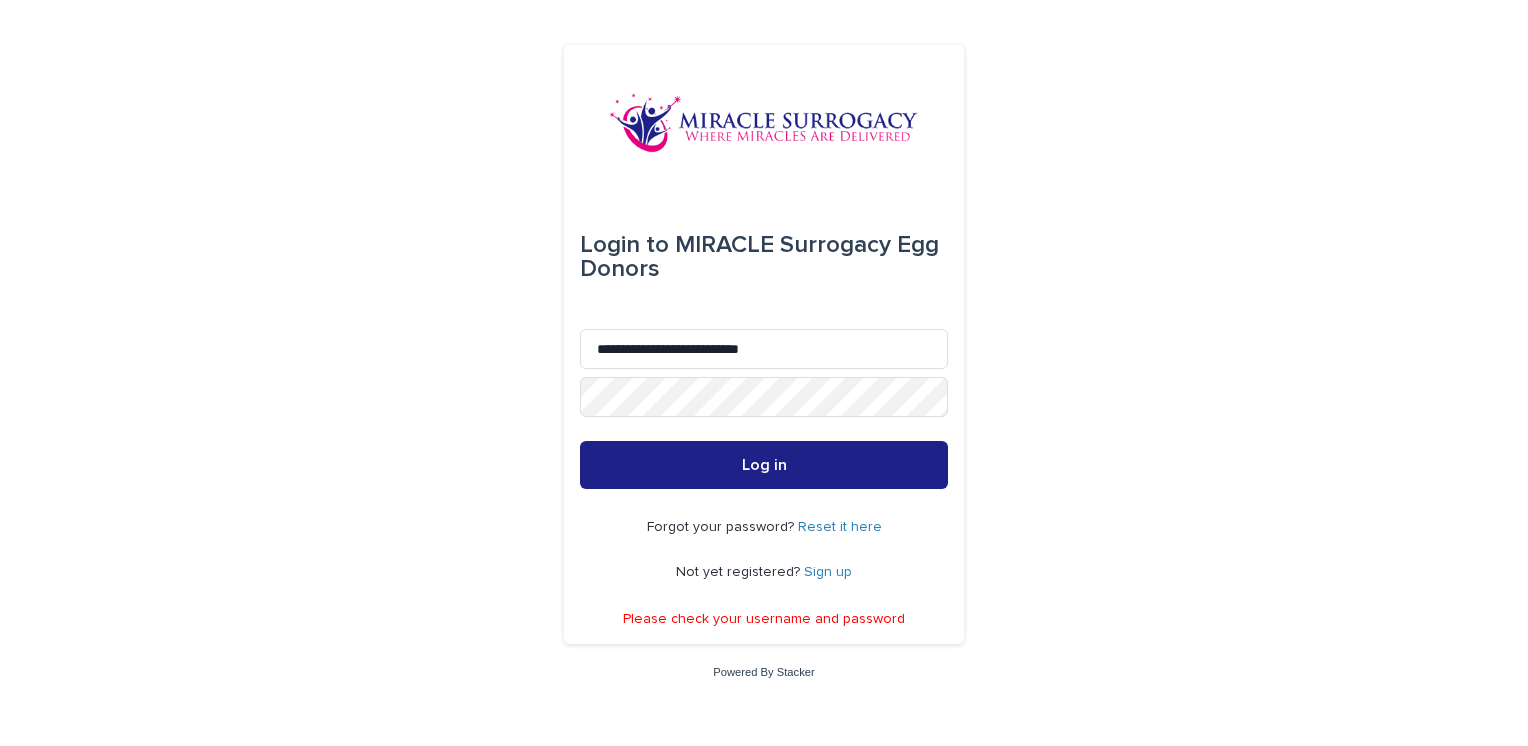 click on "Reset it here" at bounding box center (840, 527) 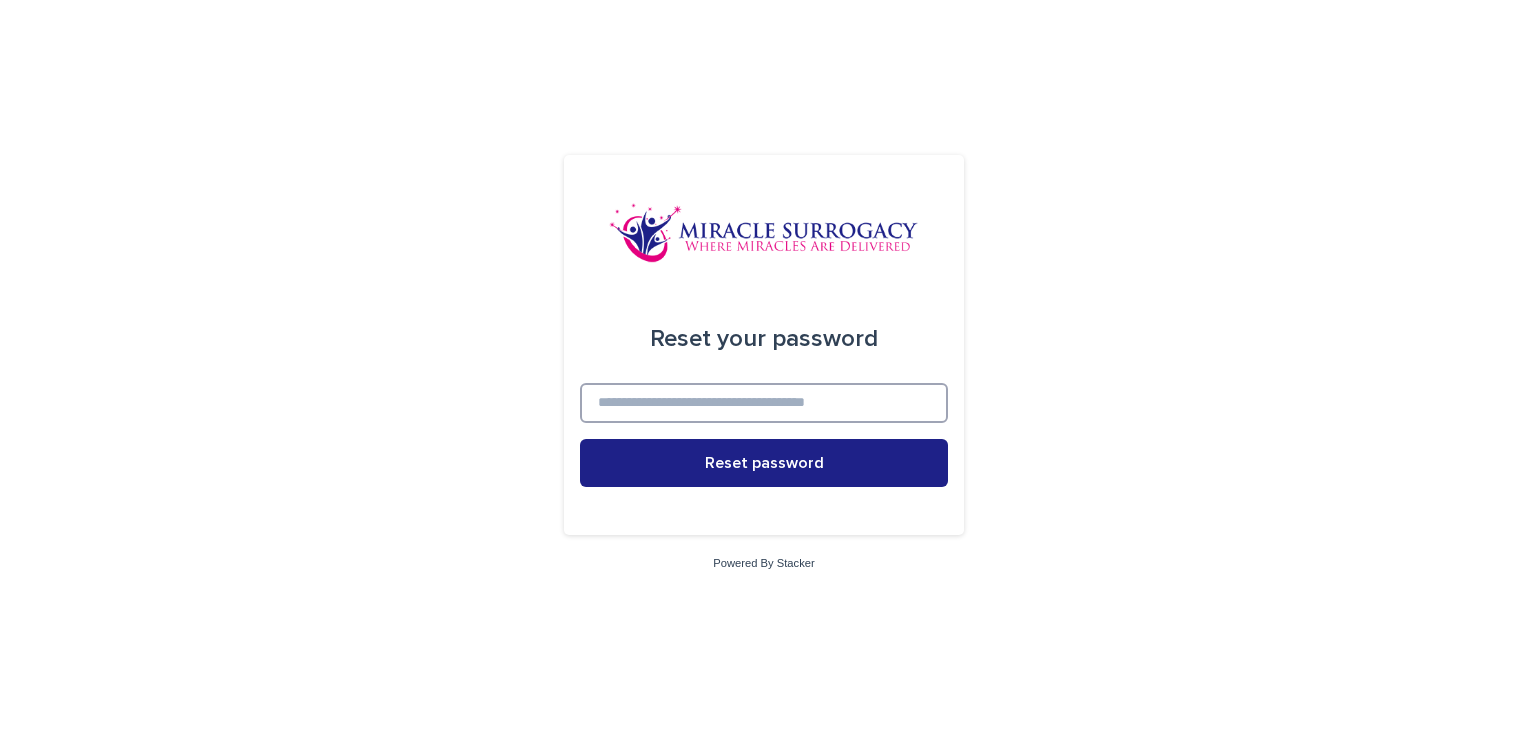 click at bounding box center [764, 403] 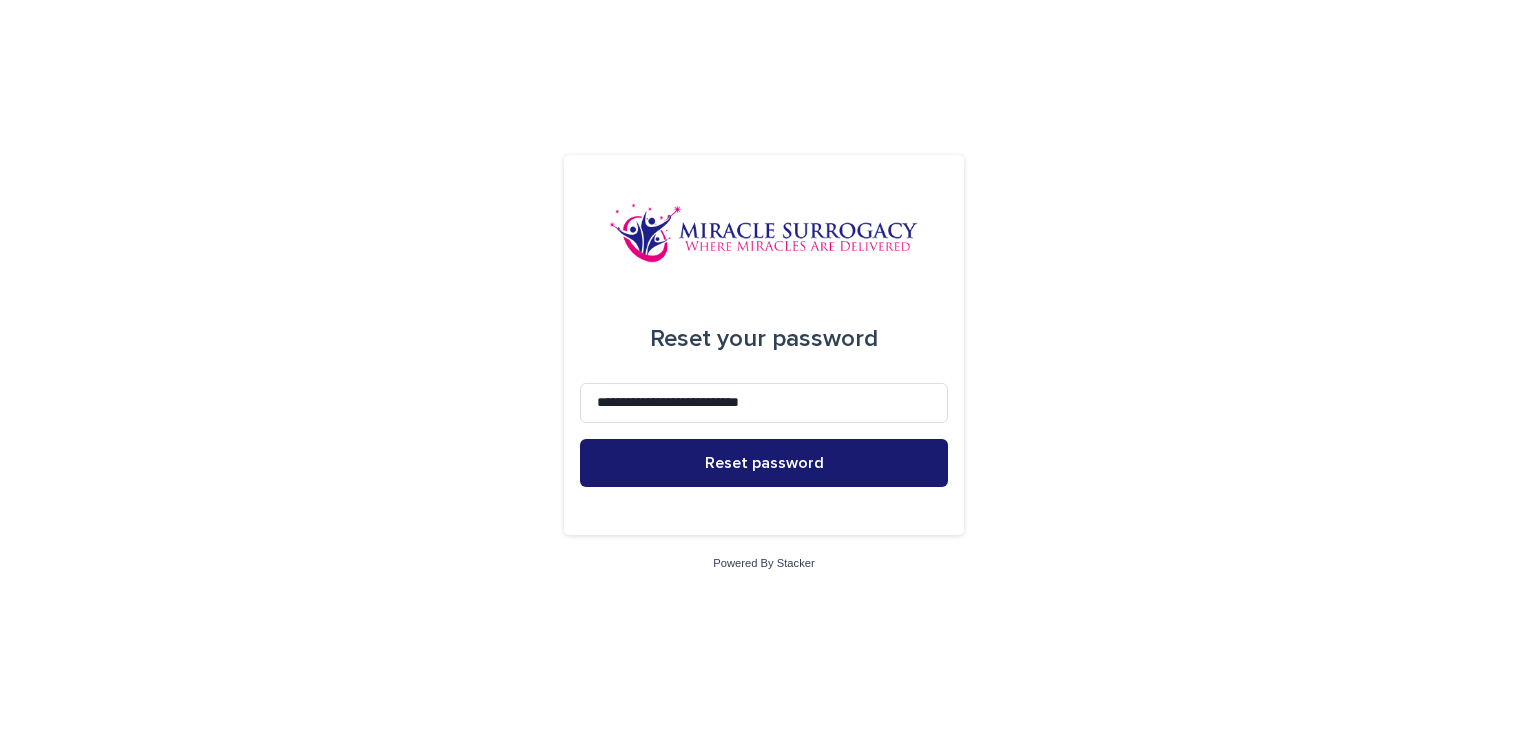 click on "Reset password" at bounding box center (764, 463) 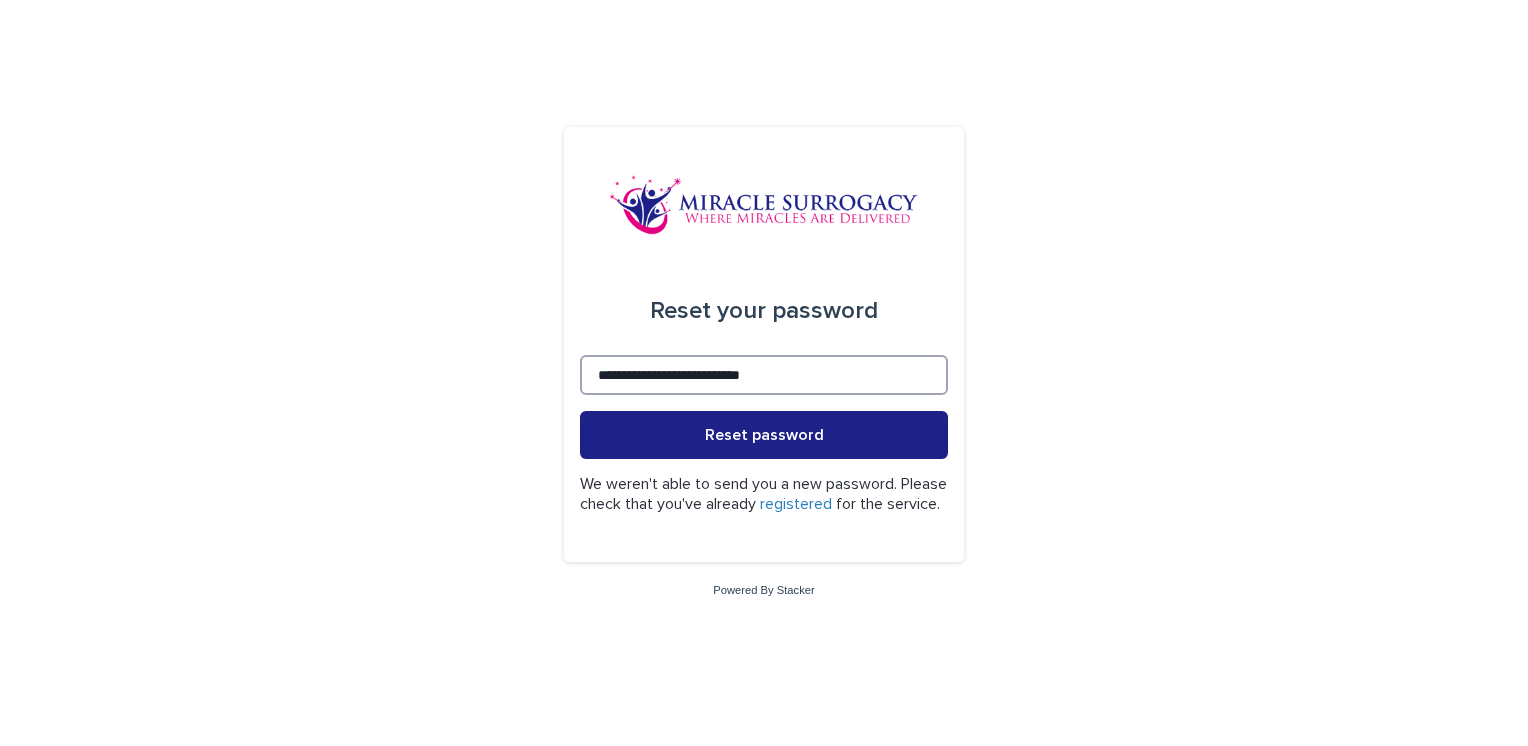 click on "**********" at bounding box center [764, 375] 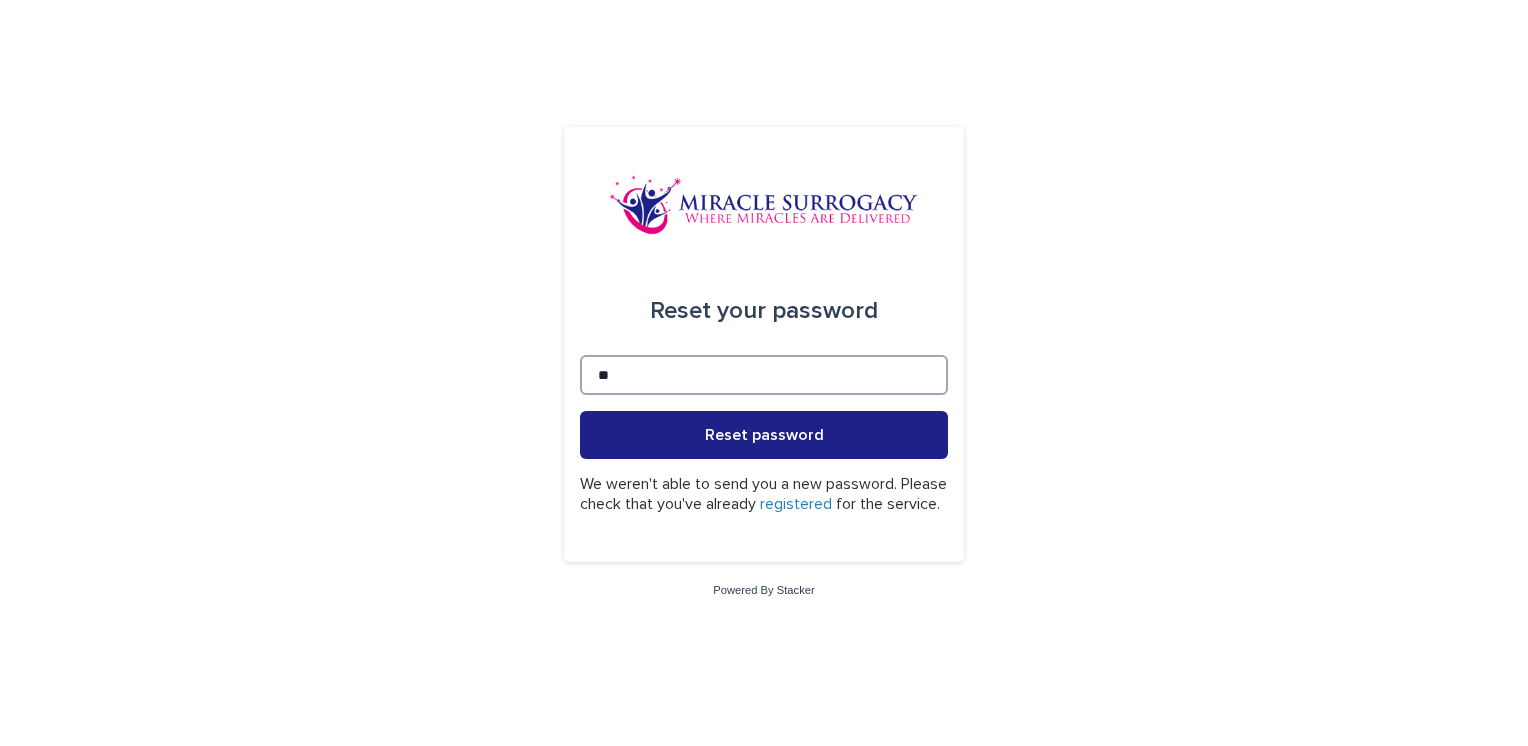 type on "*" 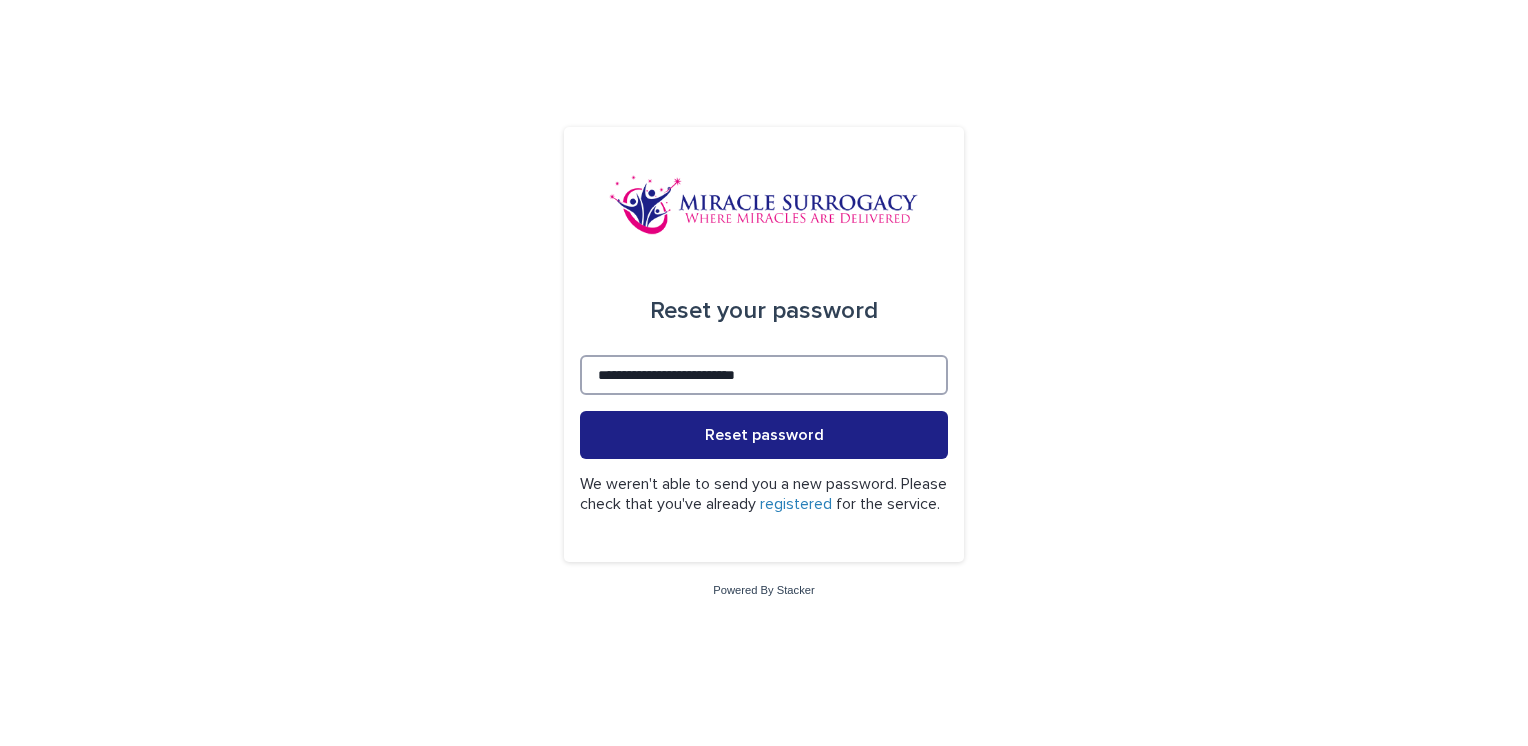 type on "**********" 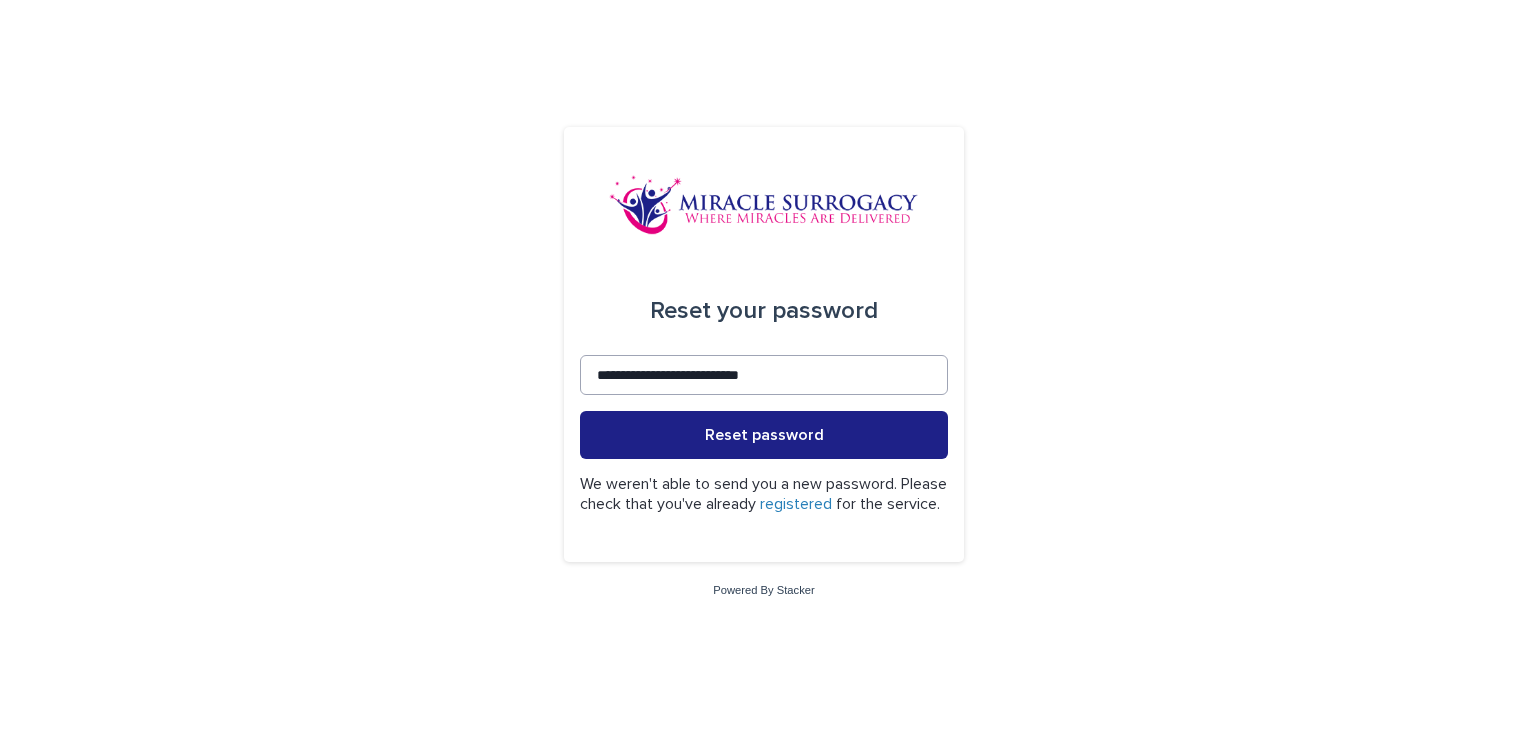 type 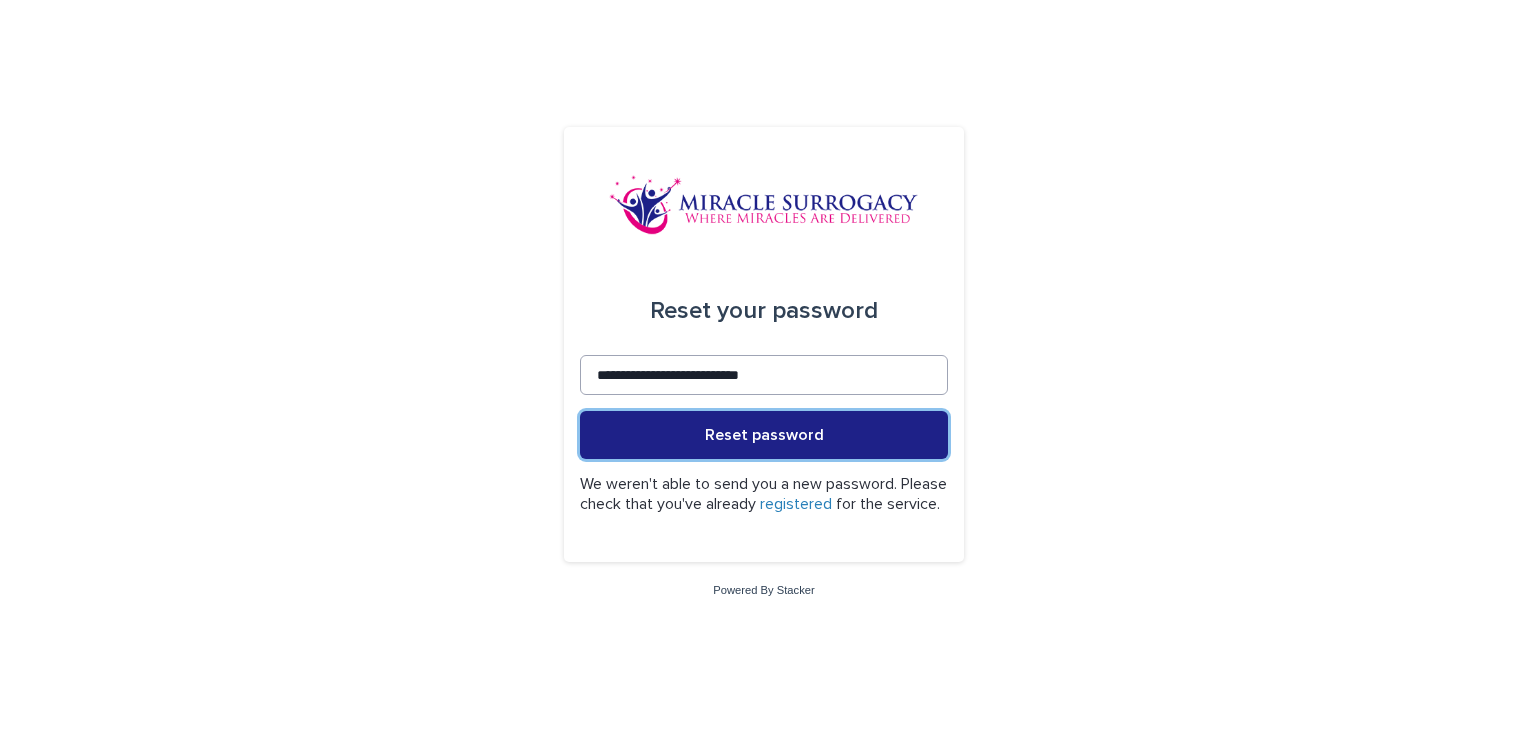 click on "Reset password" at bounding box center [764, 435] 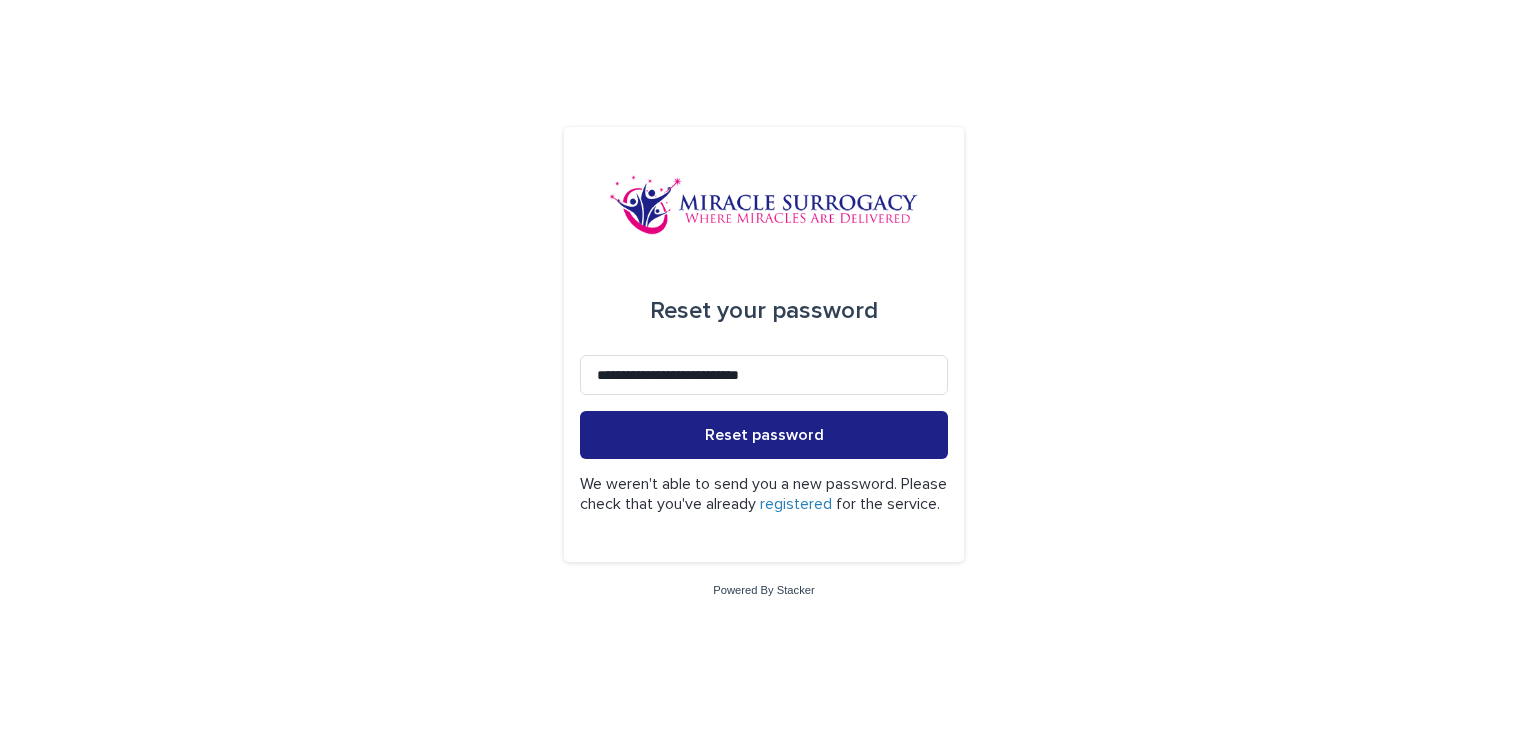click on "registered" at bounding box center [796, 504] 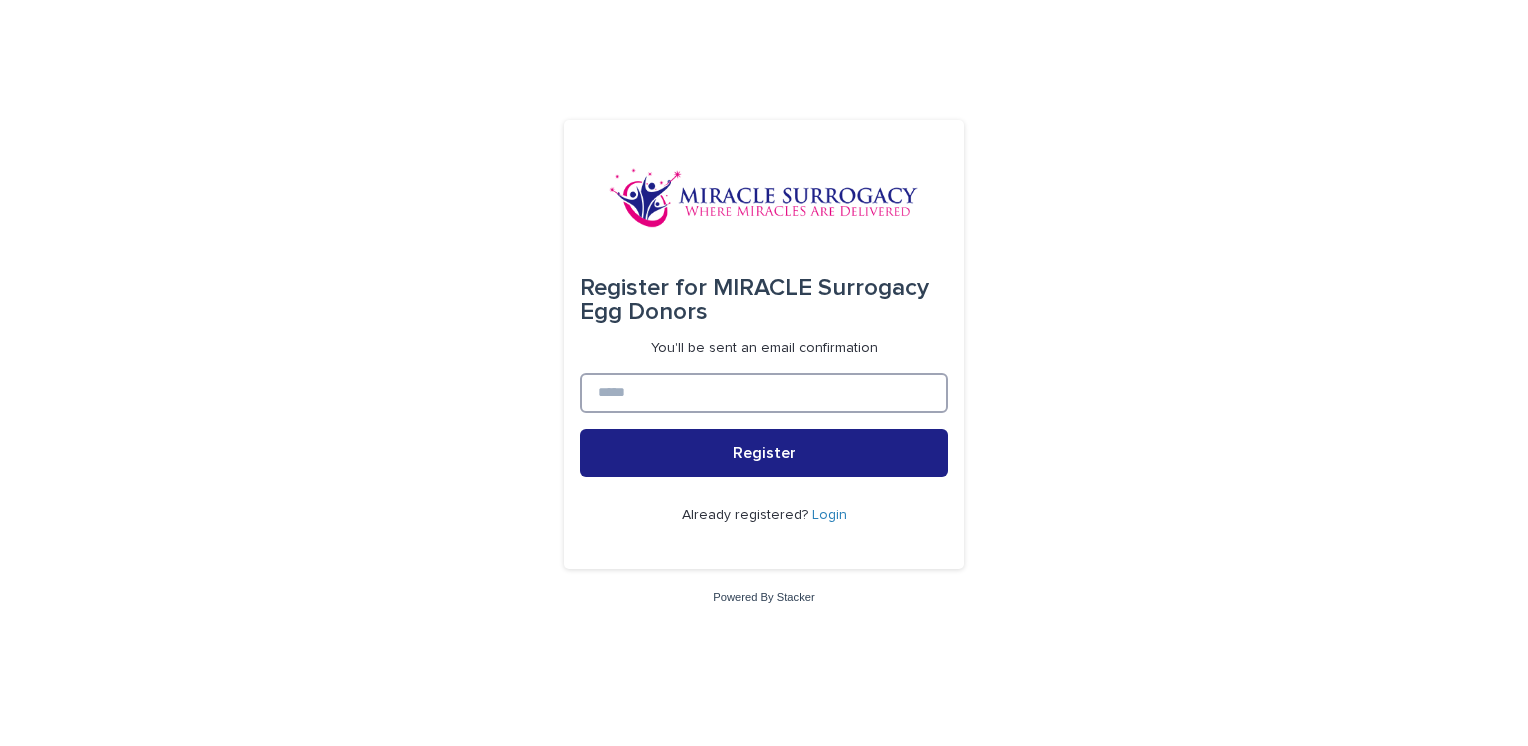 click at bounding box center (764, 393) 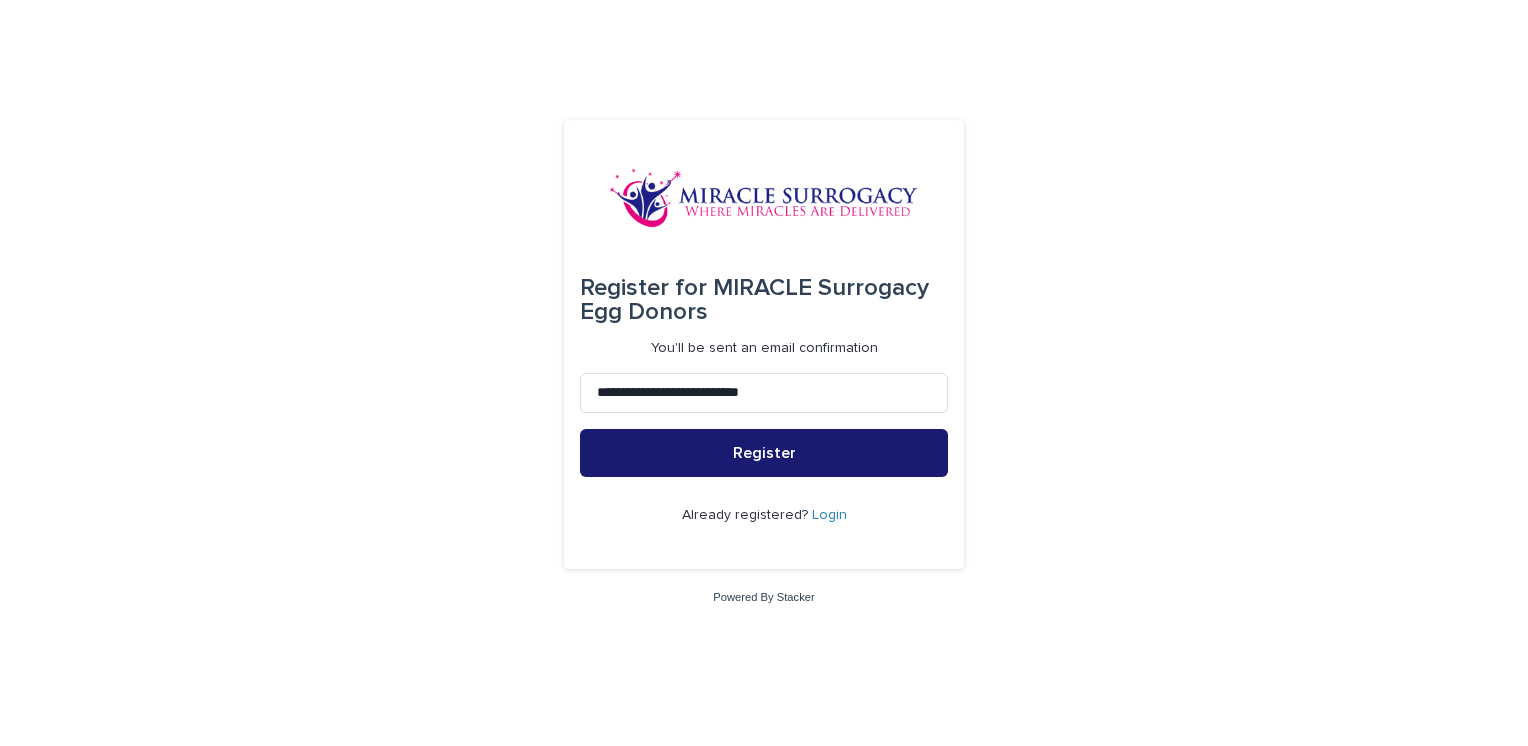 click on "Register" at bounding box center [764, 453] 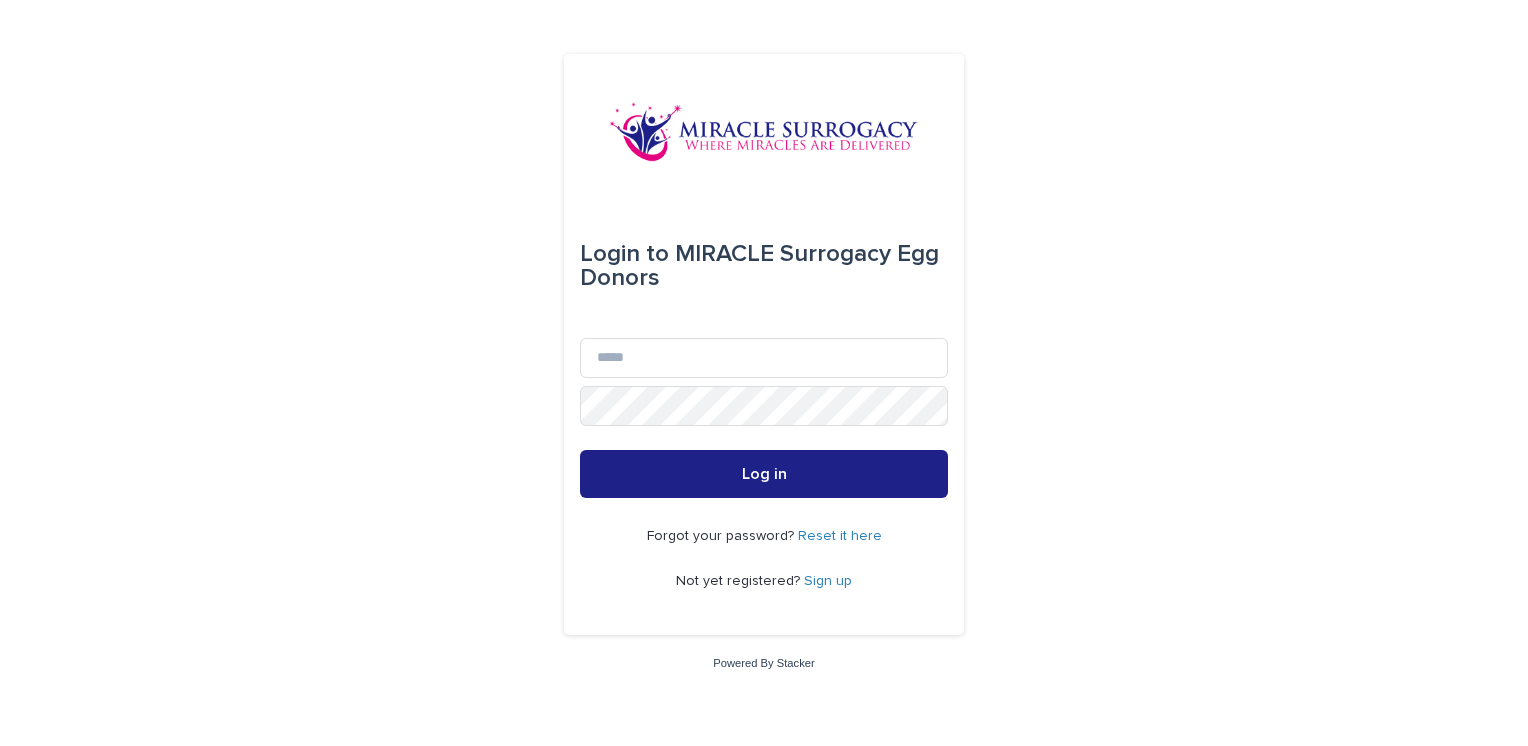 scroll, scrollTop: 0, scrollLeft: 0, axis: both 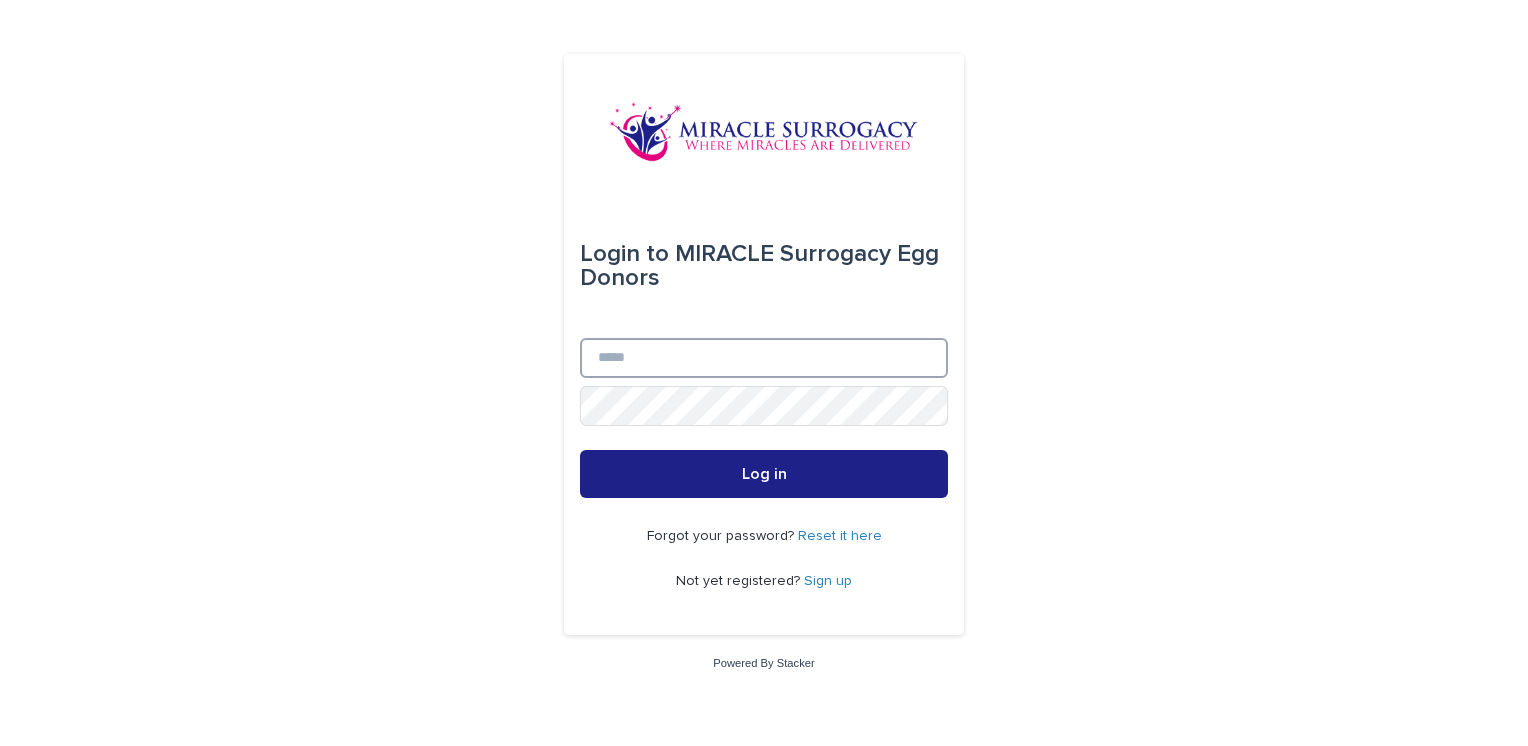 click on "Email" at bounding box center (764, 358) 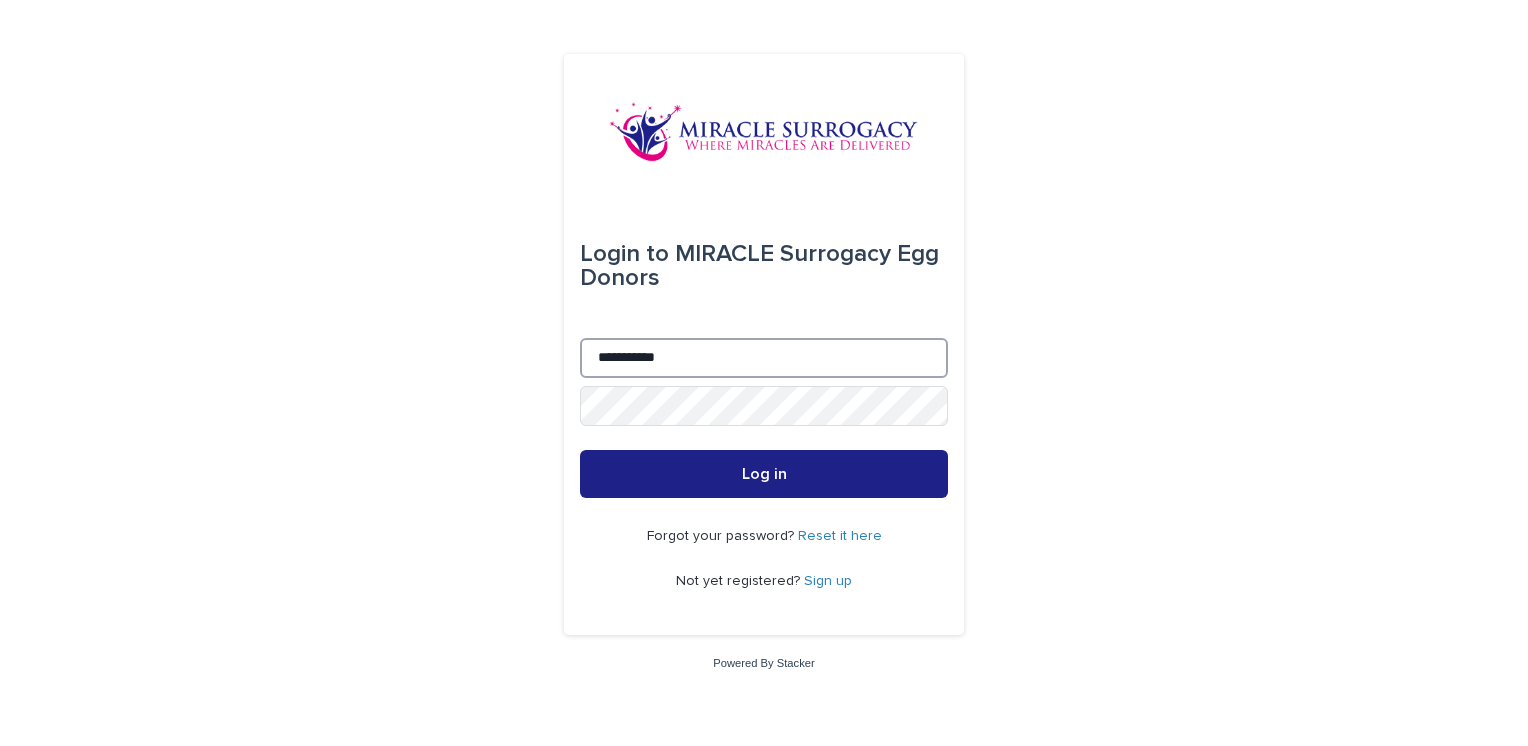 type on "**********" 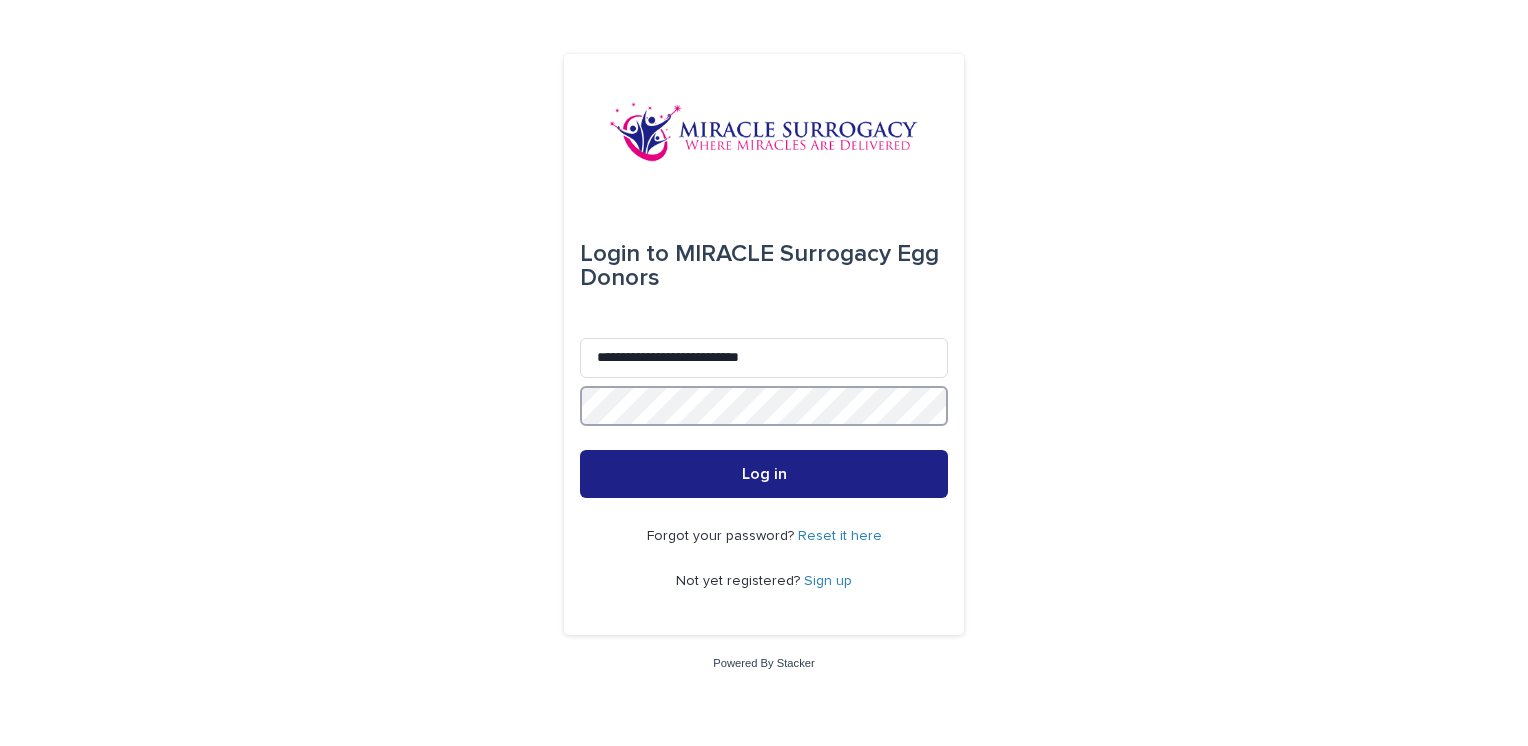click on "Log in" at bounding box center (764, 474) 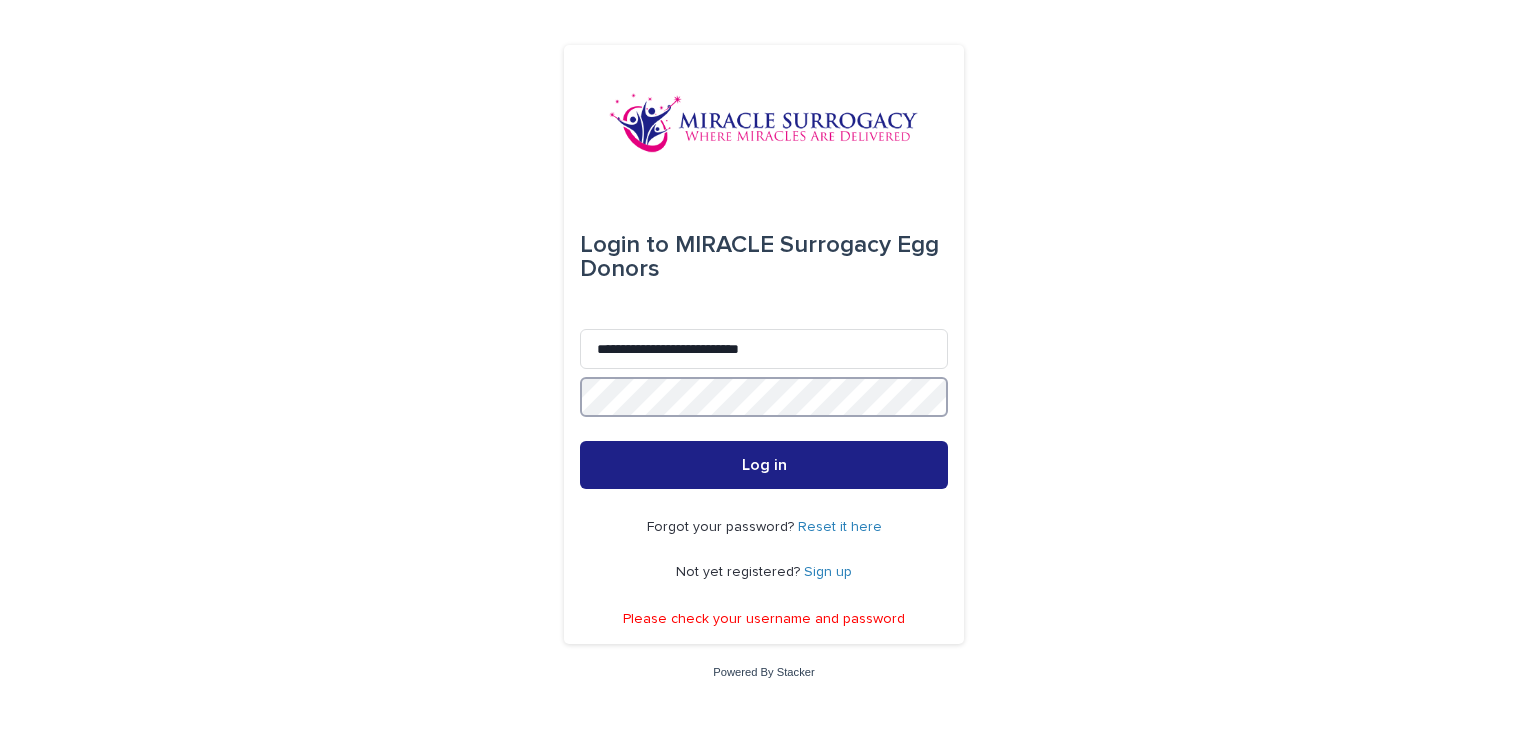 click on "Log in" at bounding box center (764, 465) 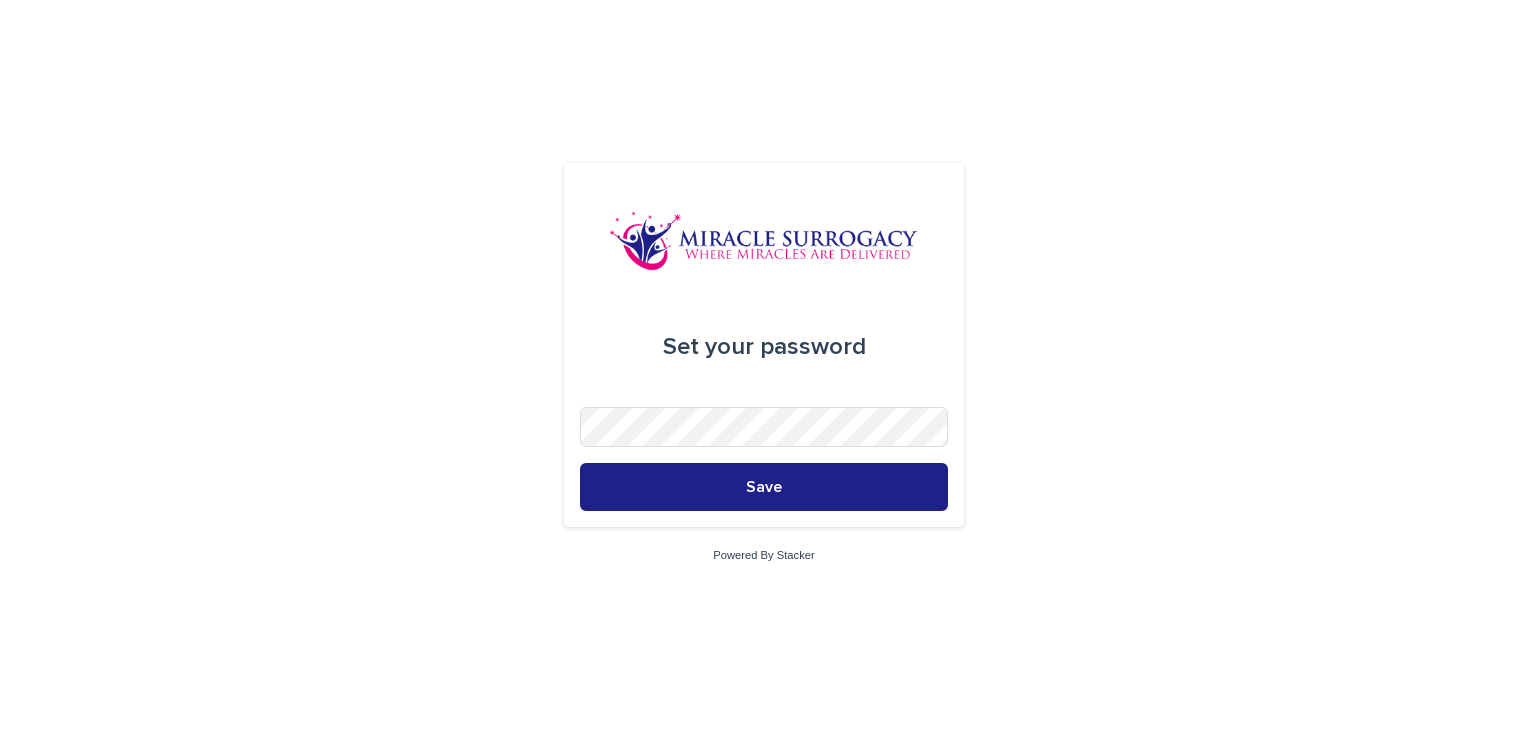 scroll, scrollTop: 0, scrollLeft: 0, axis: both 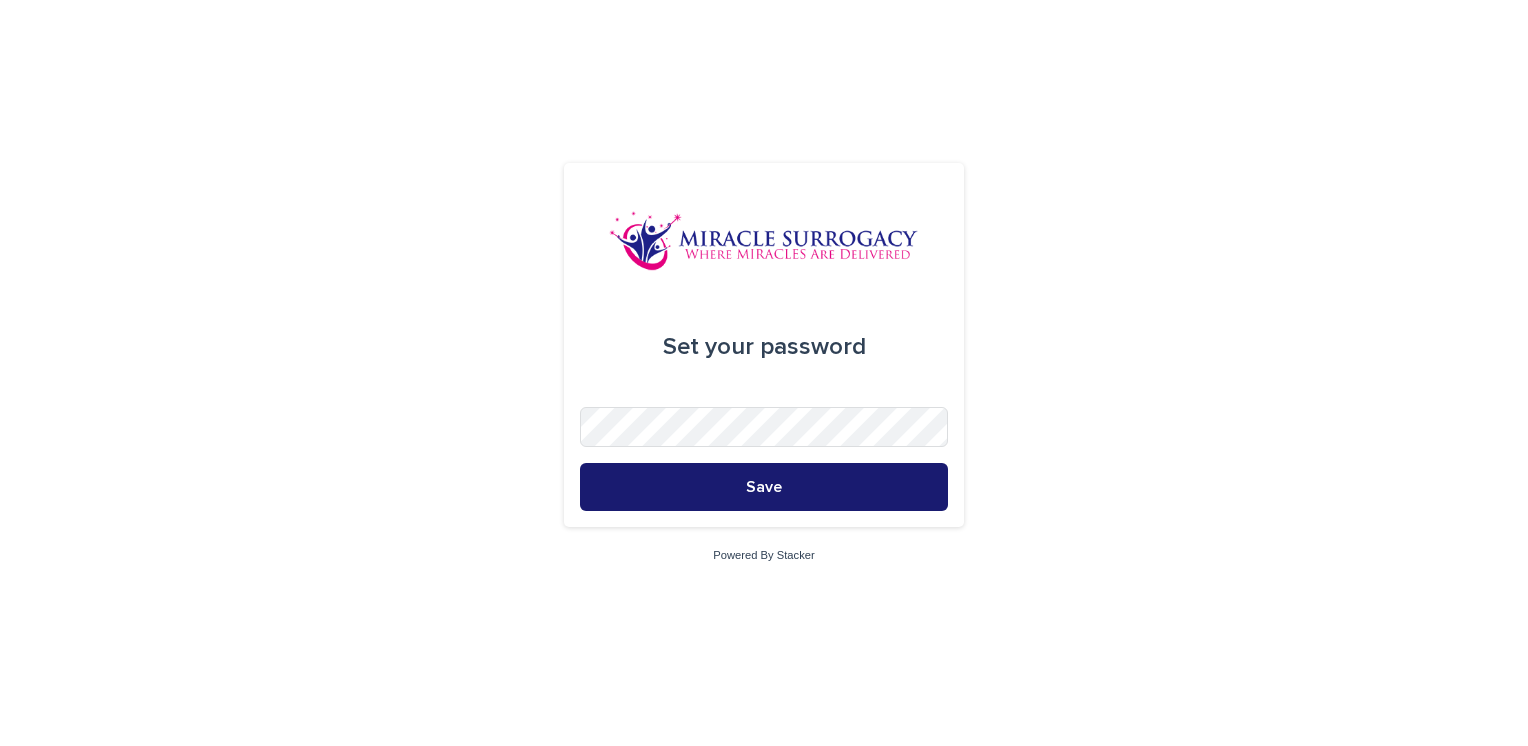 click on "Save" at bounding box center [764, 487] 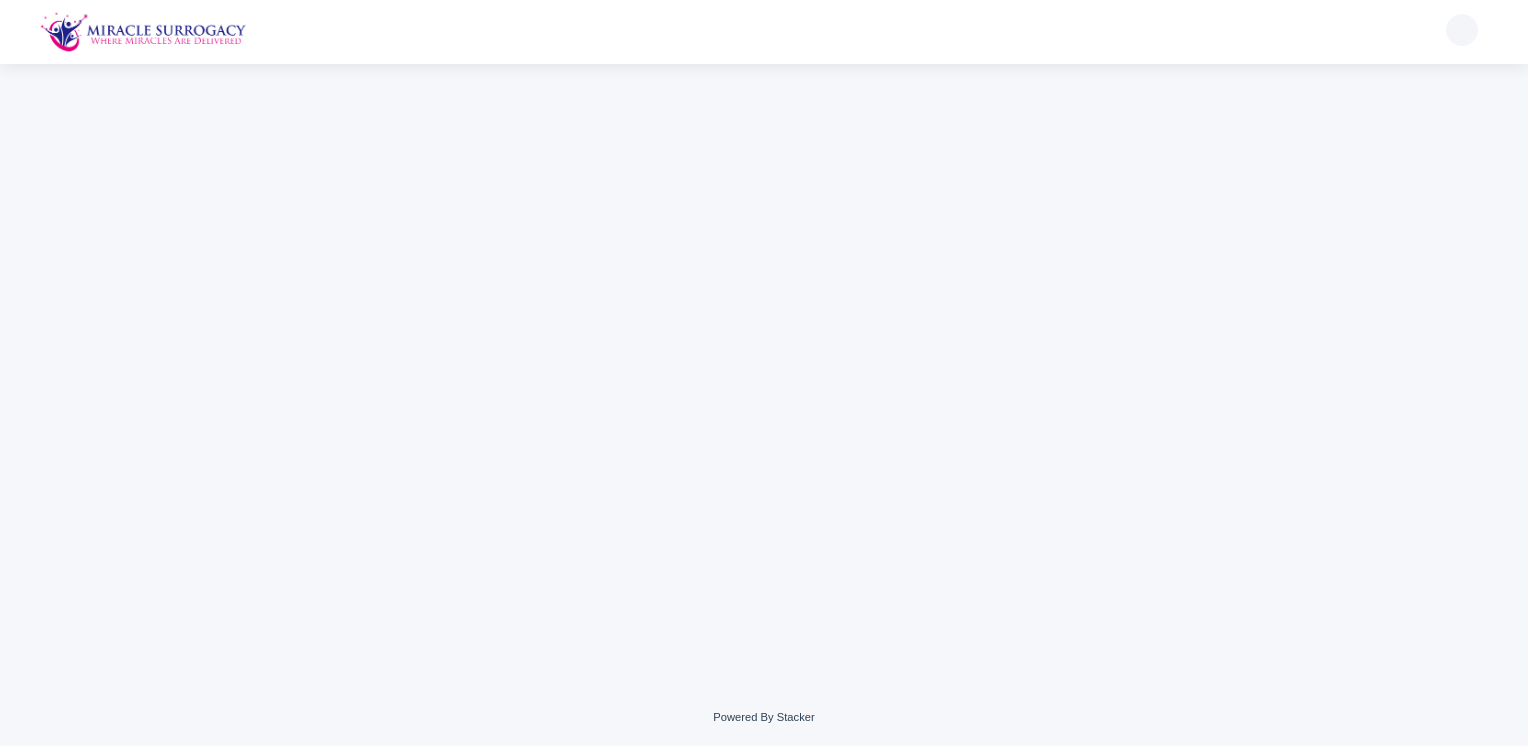 scroll, scrollTop: 0, scrollLeft: 0, axis: both 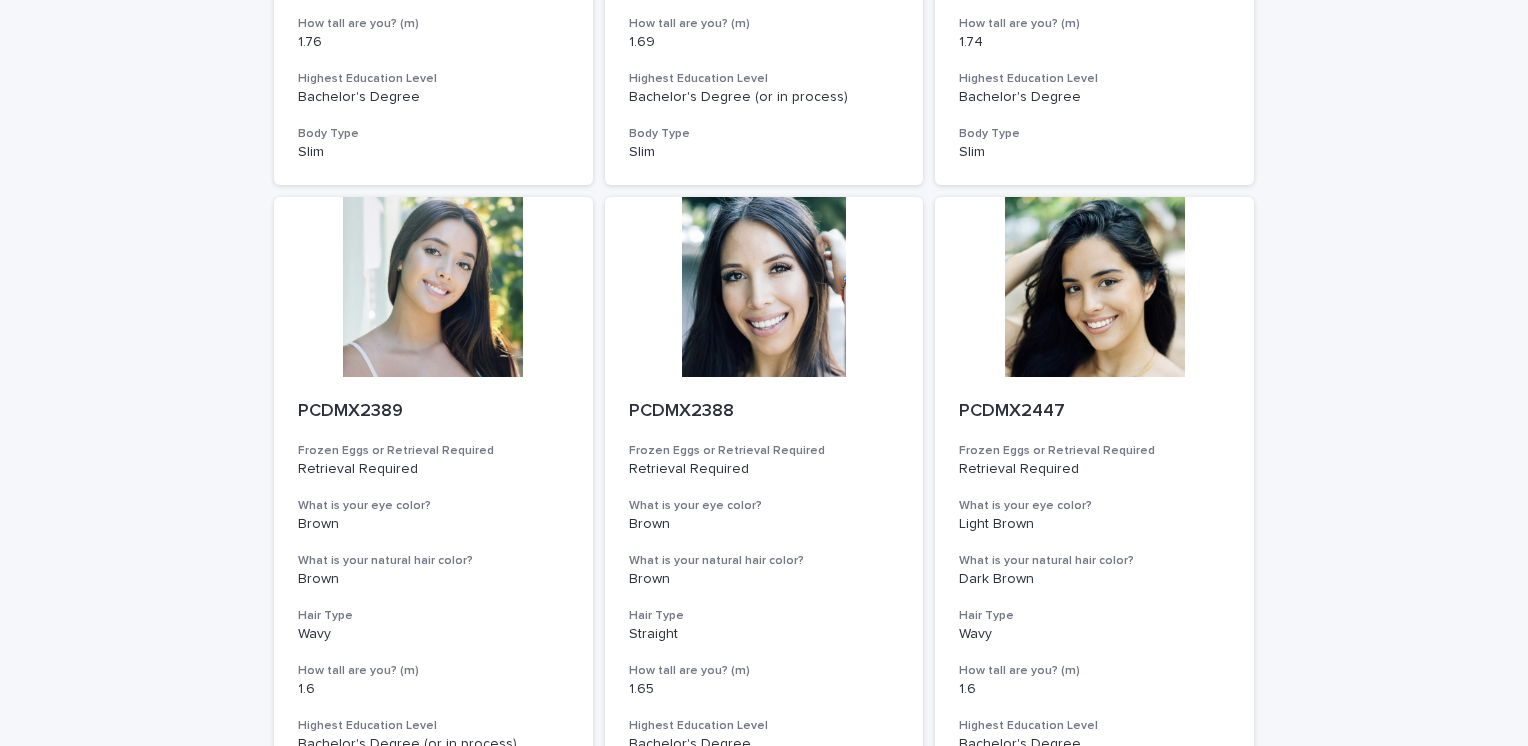 drag, startPoint x: 191, startPoint y: 277, endPoint x: 205, endPoint y: 286, distance: 16.643316 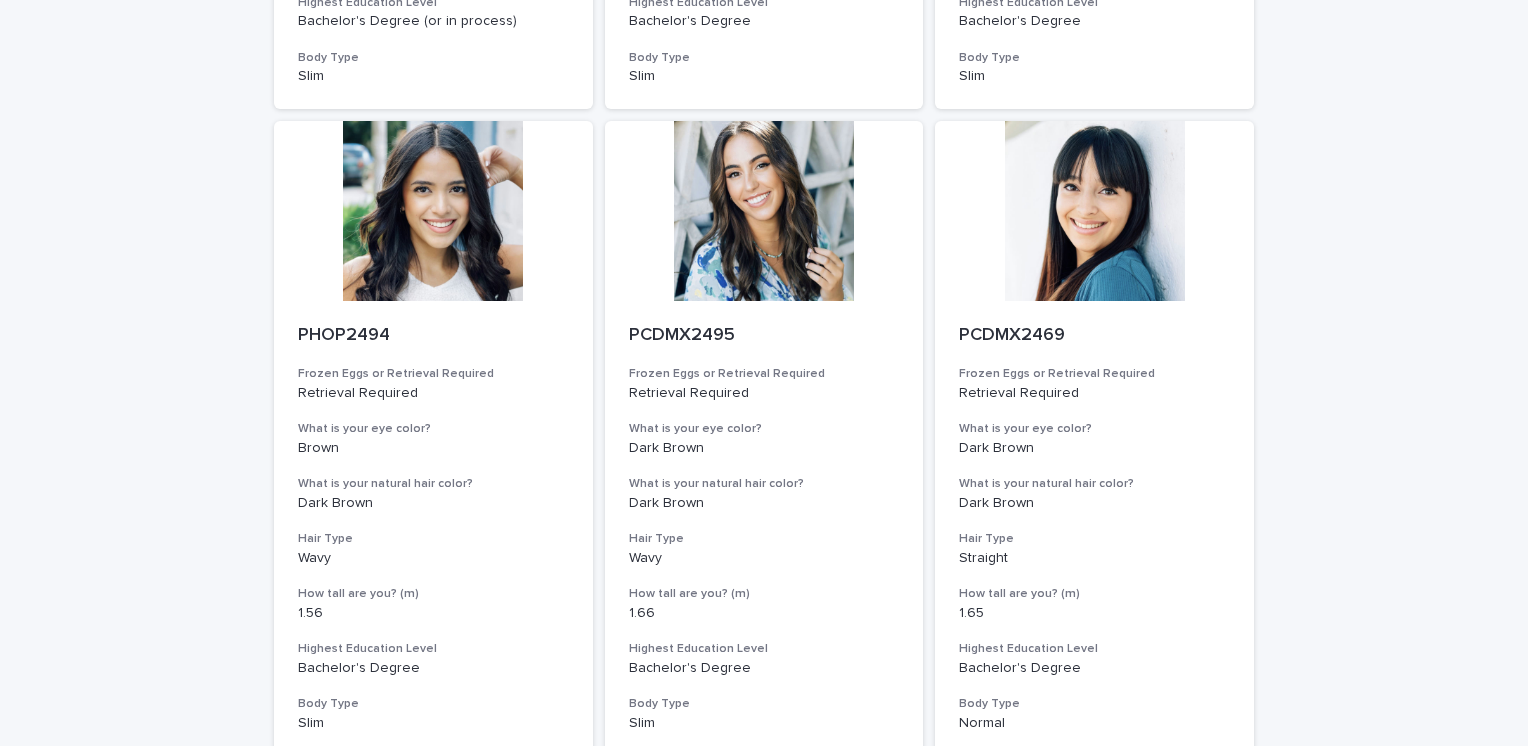 scroll, scrollTop: 2060, scrollLeft: 0, axis: vertical 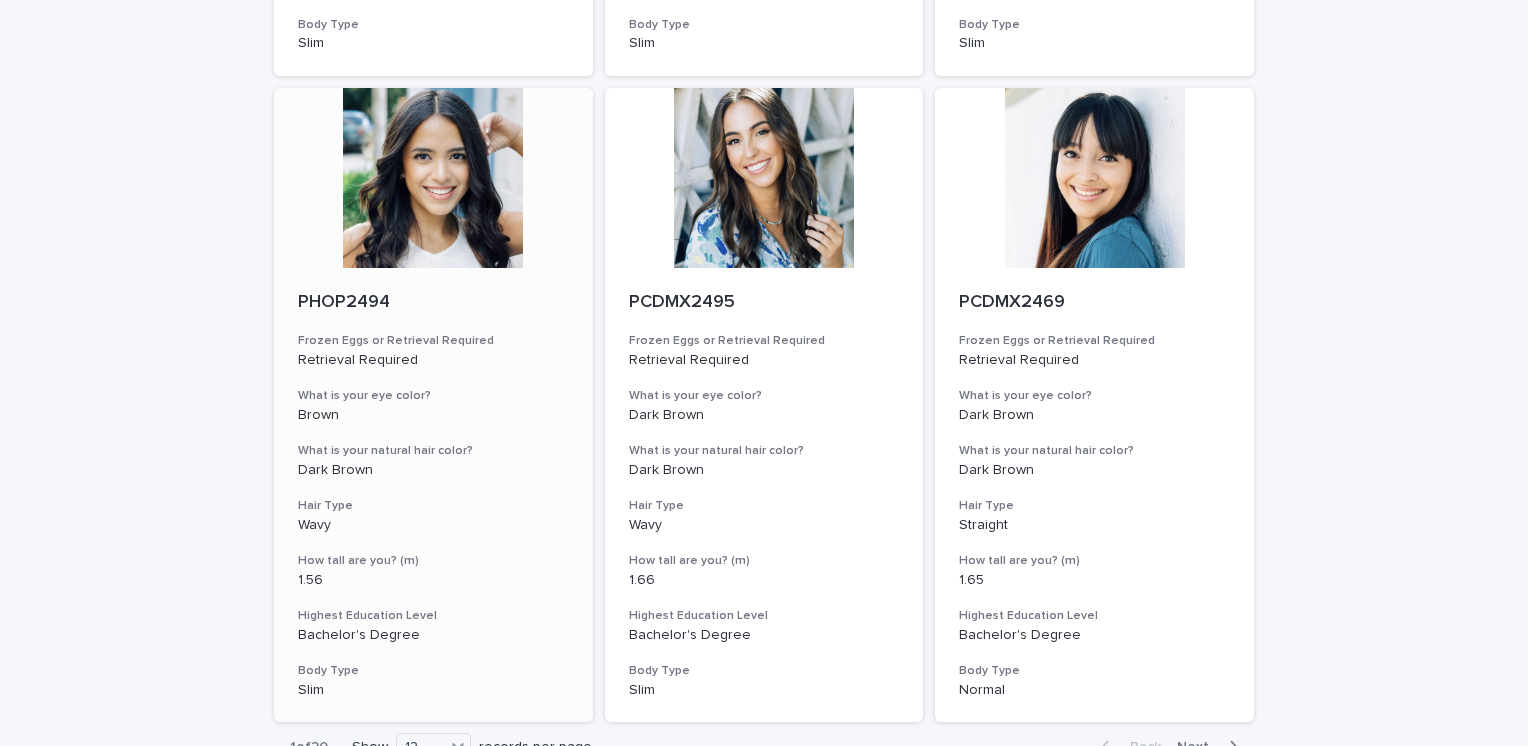 click at bounding box center (433, 178) 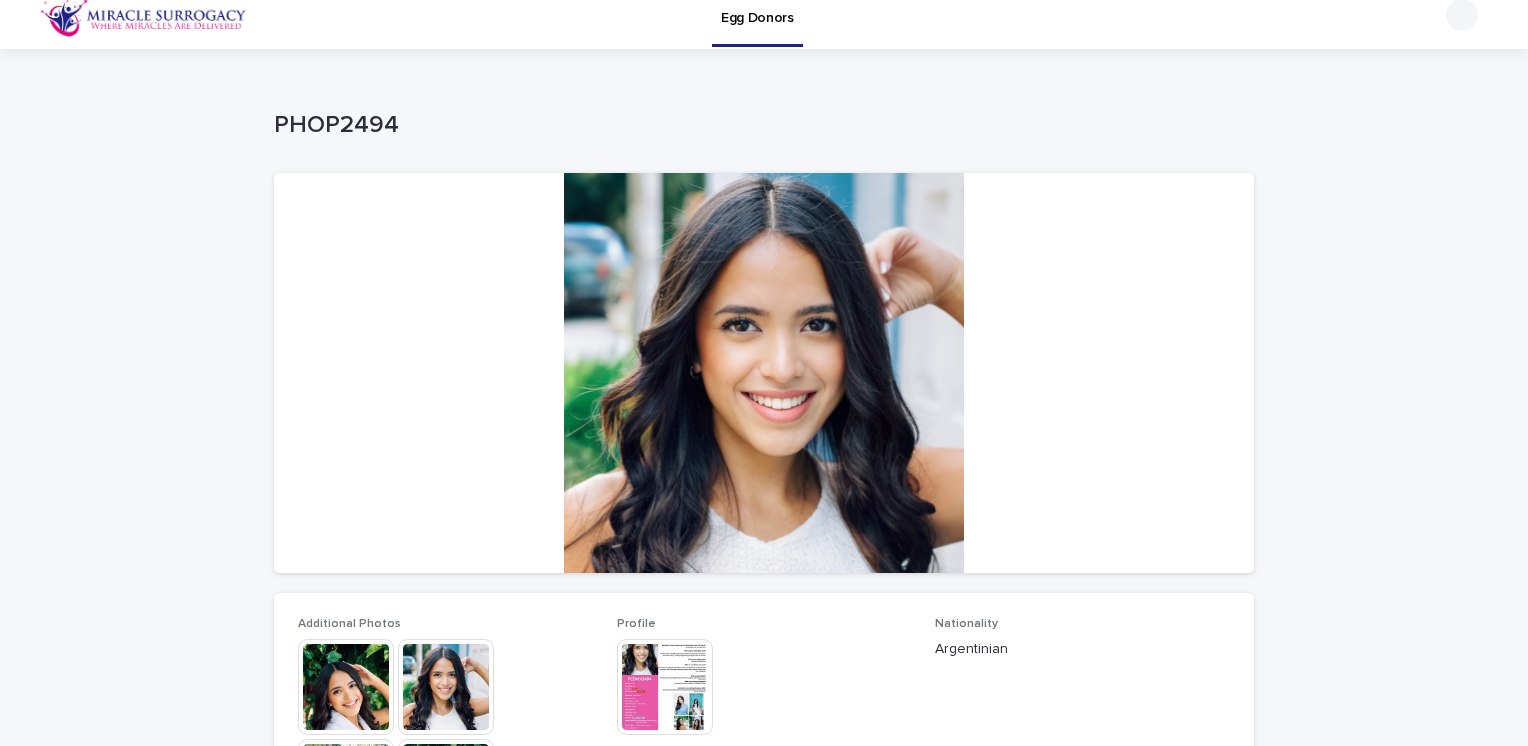 scroll, scrollTop: 14, scrollLeft: 0, axis: vertical 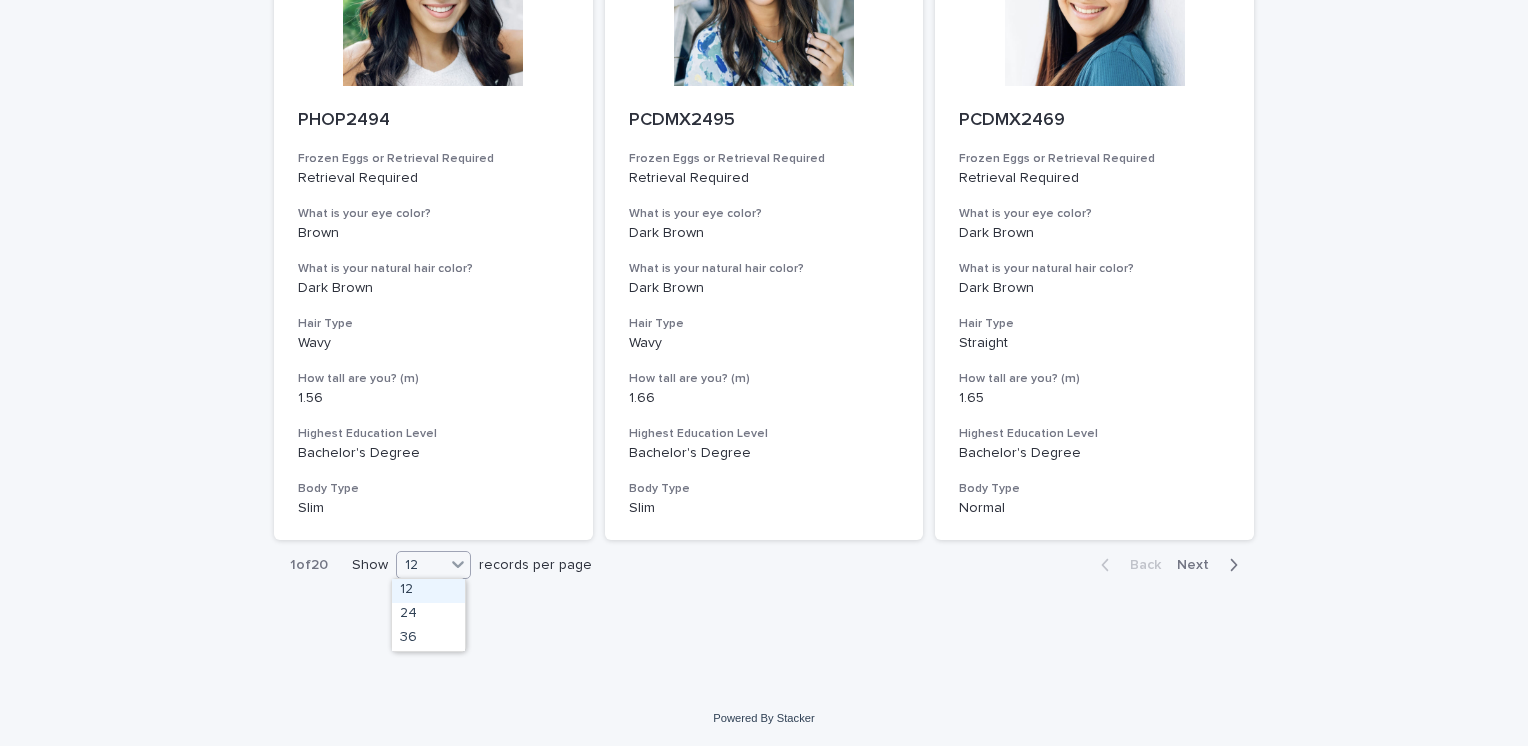 click 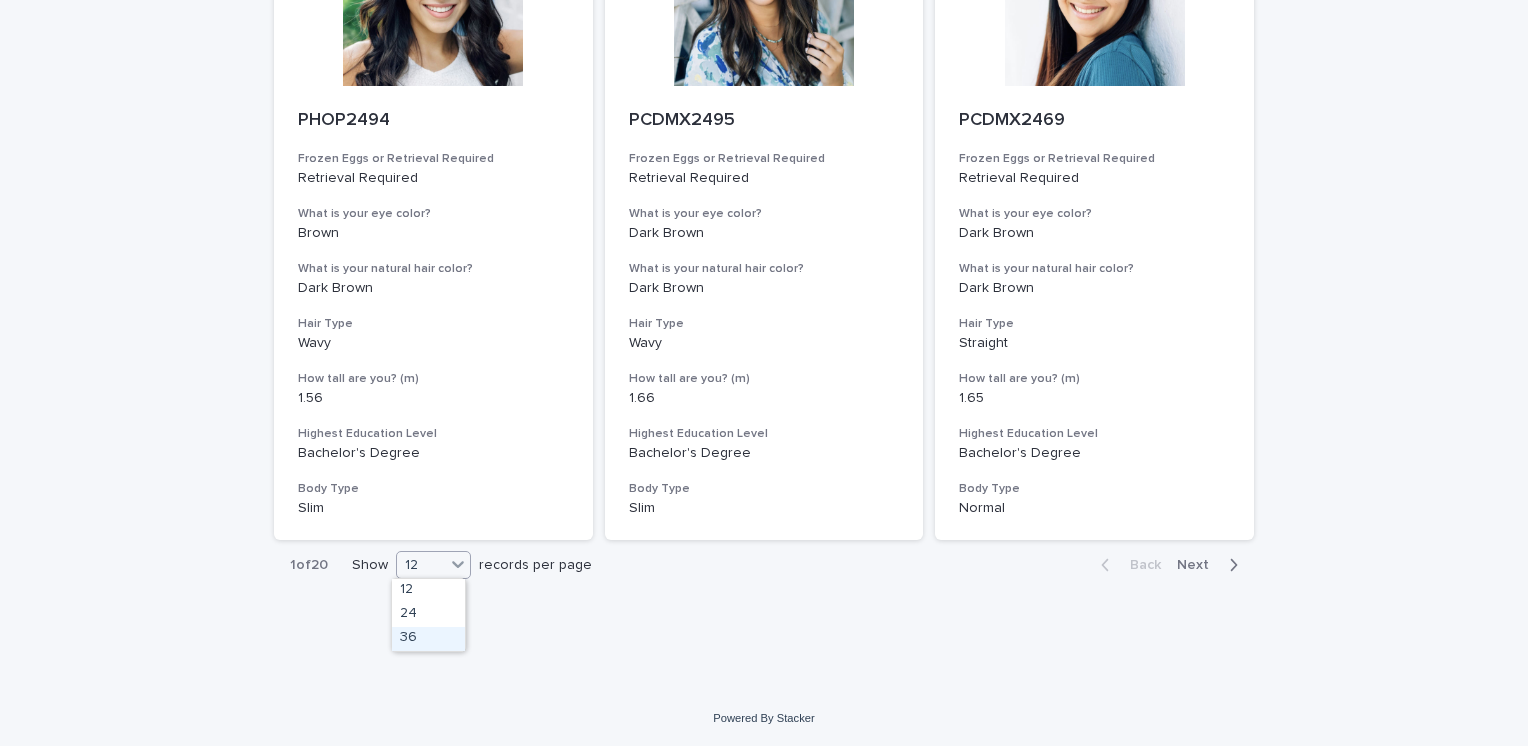 click on "36" at bounding box center [428, 639] 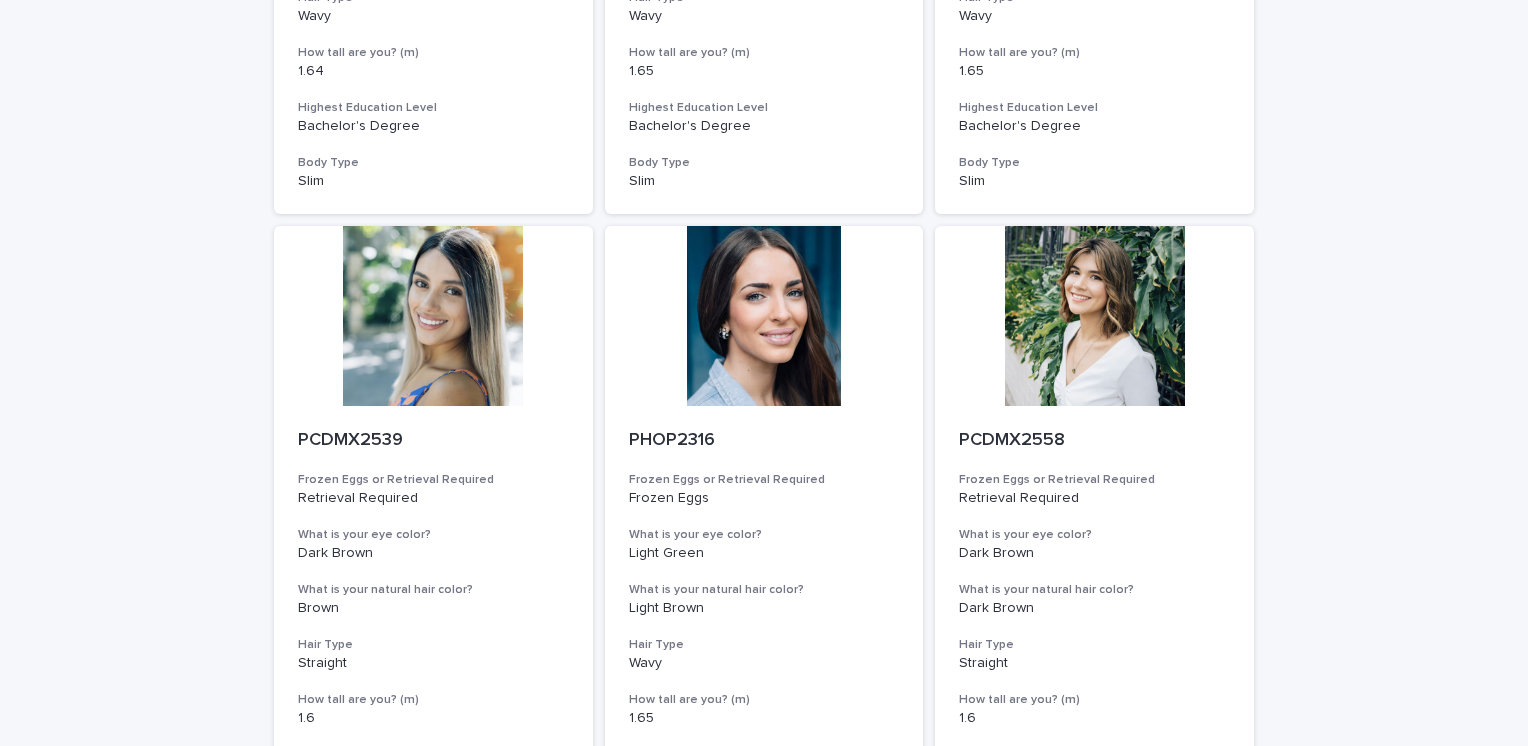 scroll, scrollTop: 3218, scrollLeft: 0, axis: vertical 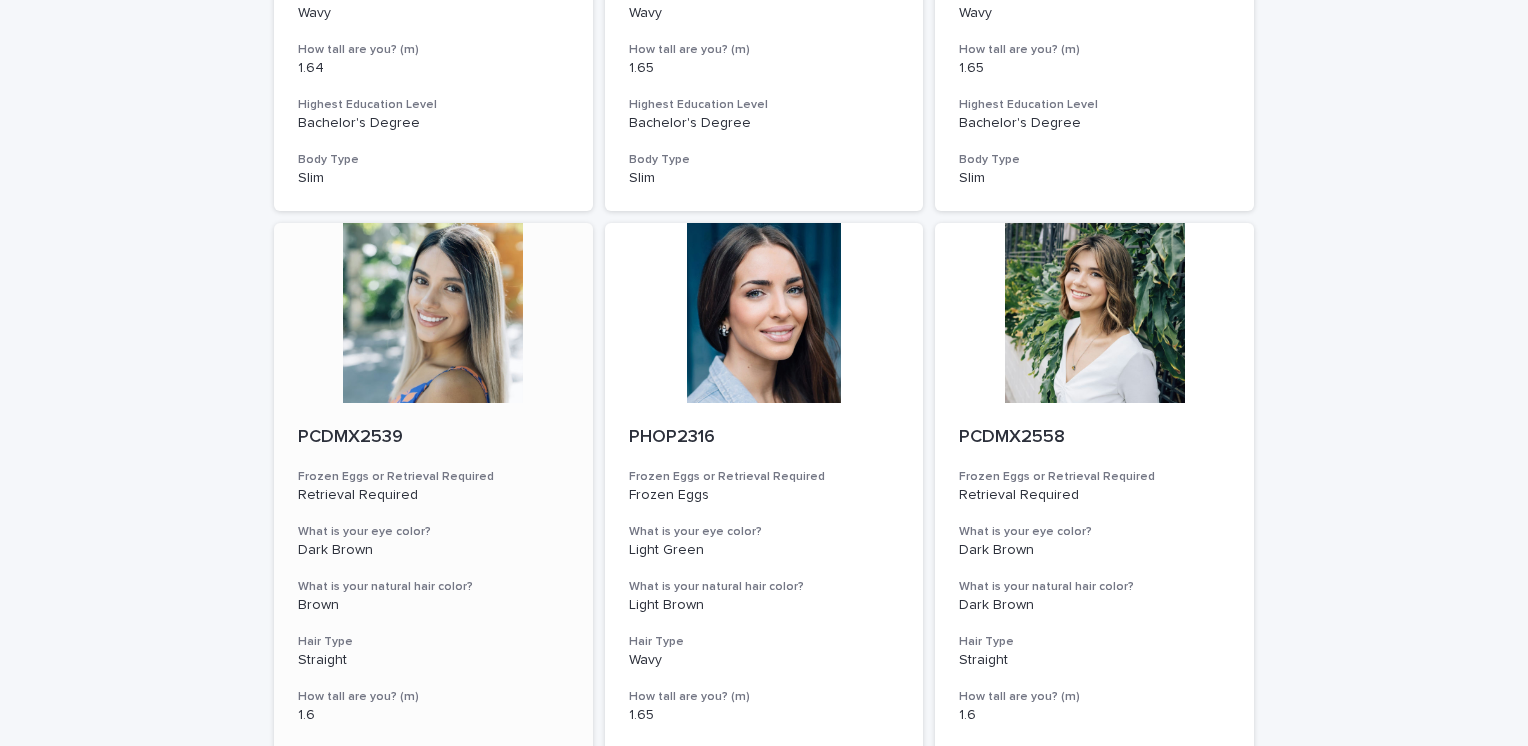 click at bounding box center [433, 313] 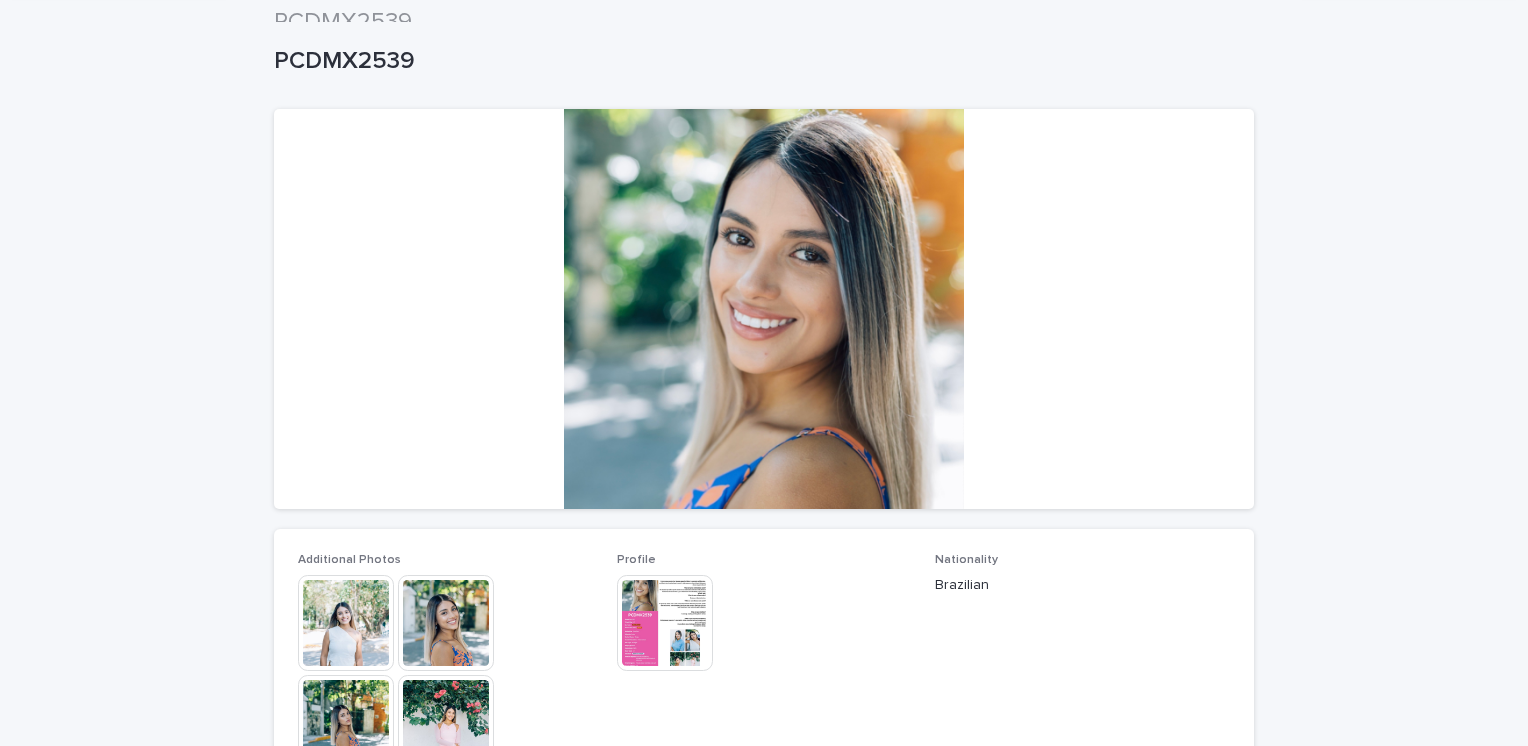 scroll, scrollTop: 0, scrollLeft: 0, axis: both 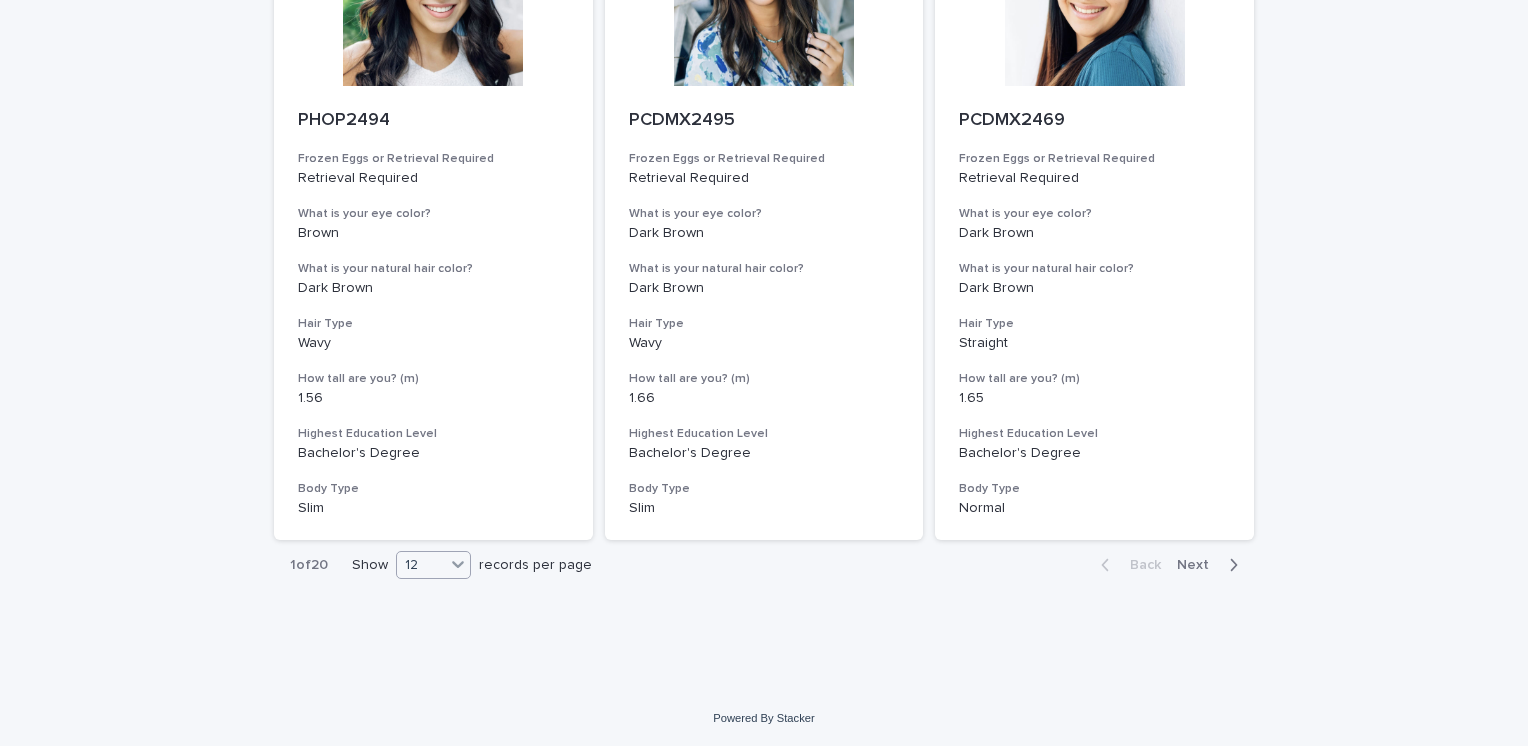 click 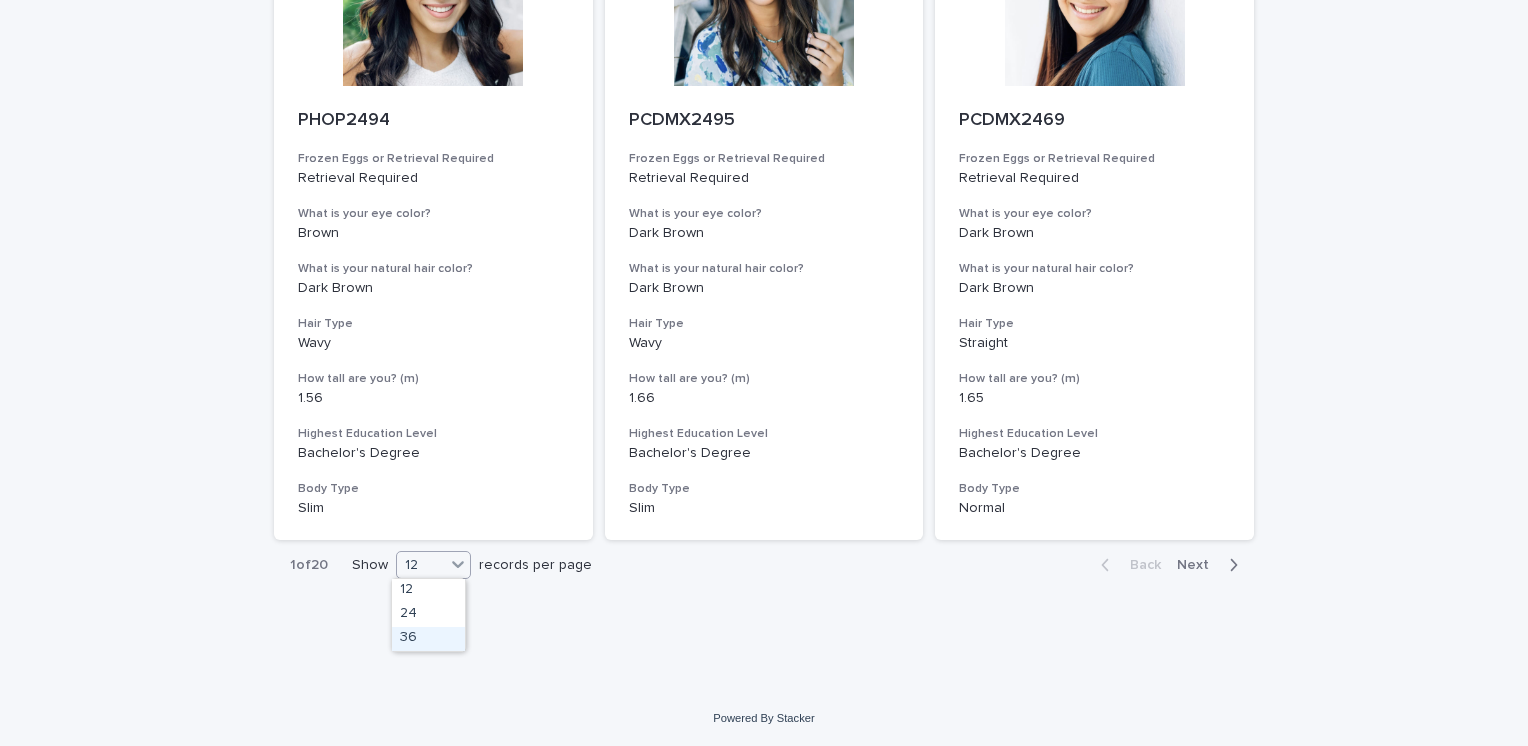 click on "36" at bounding box center (428, 639) 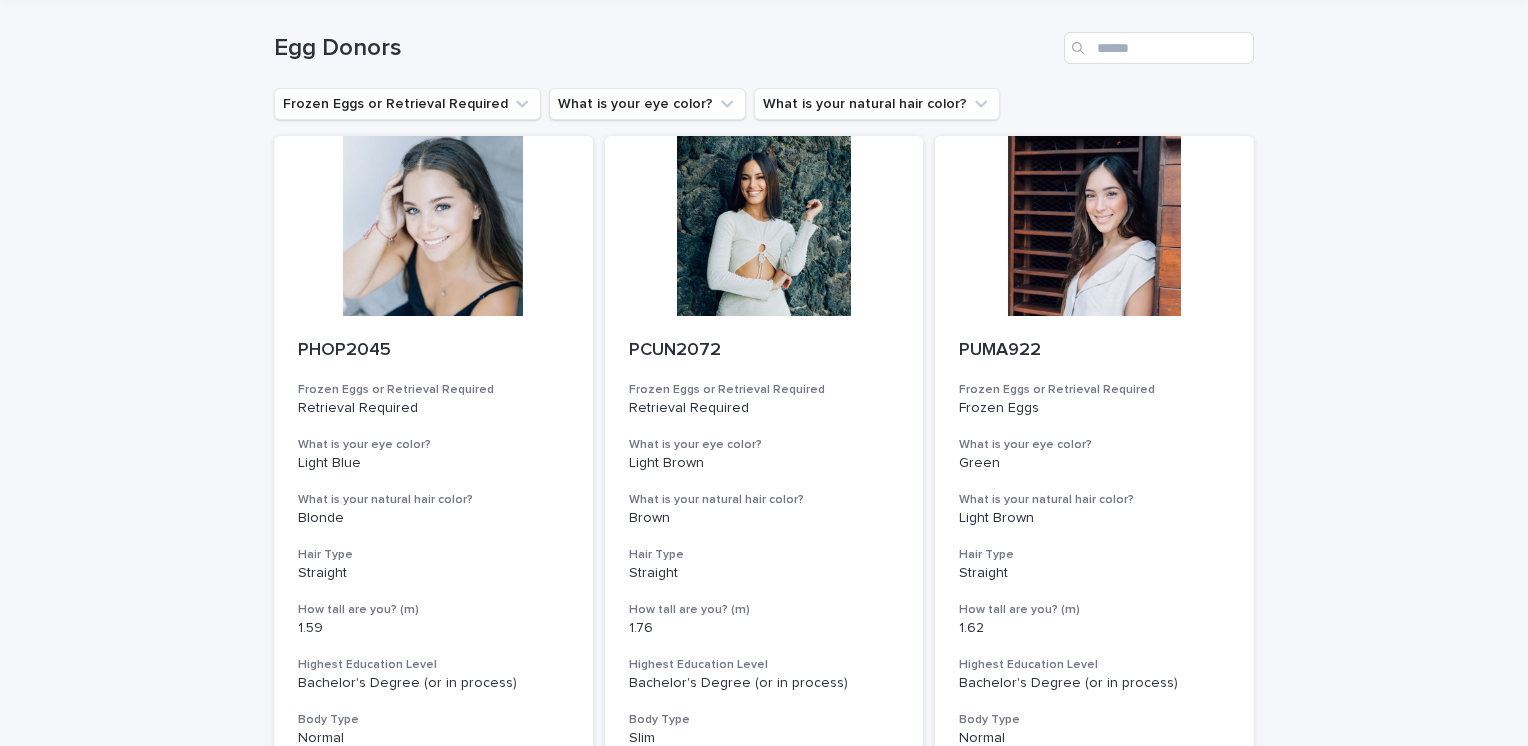 scroll, scrollTop: 0, scrollLeft: 0, axis: both 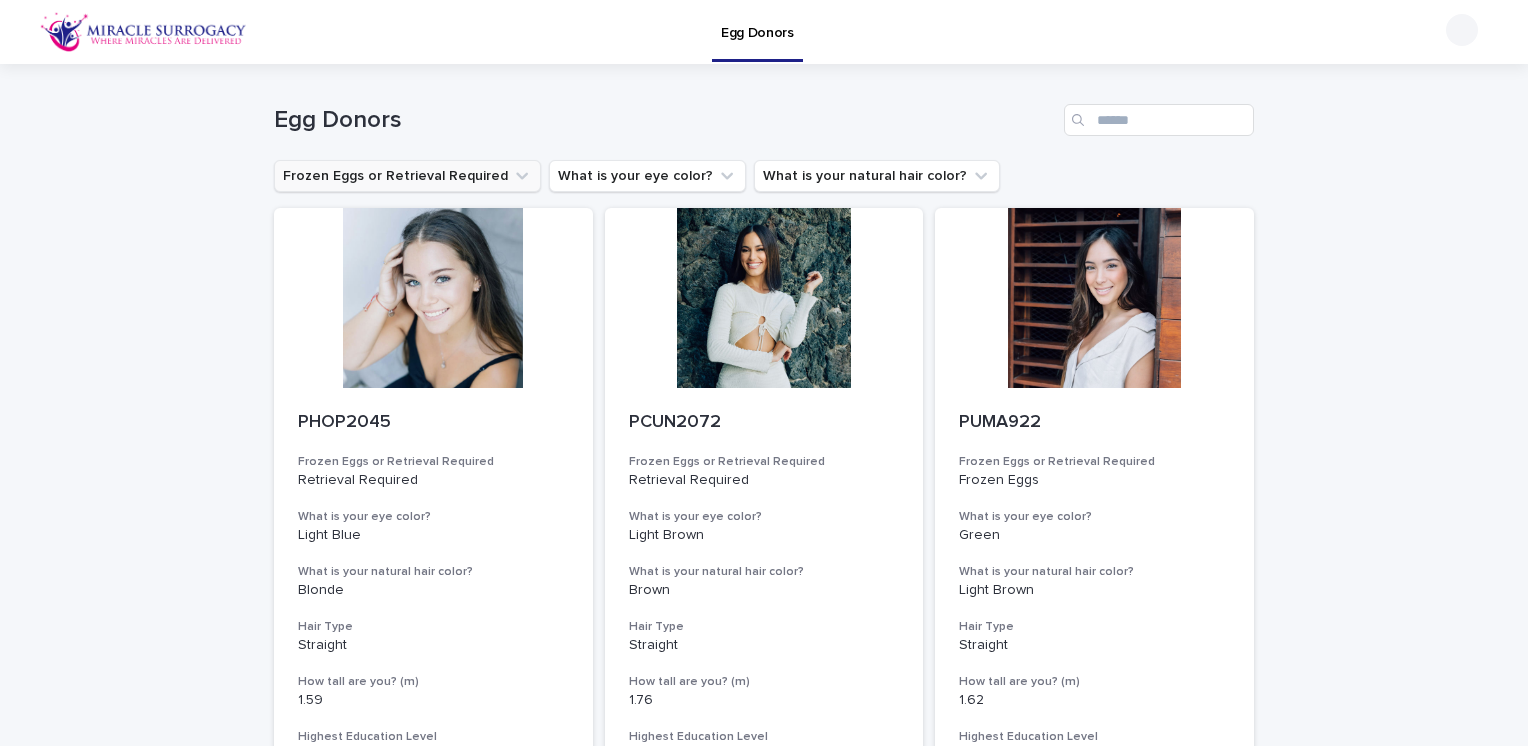click 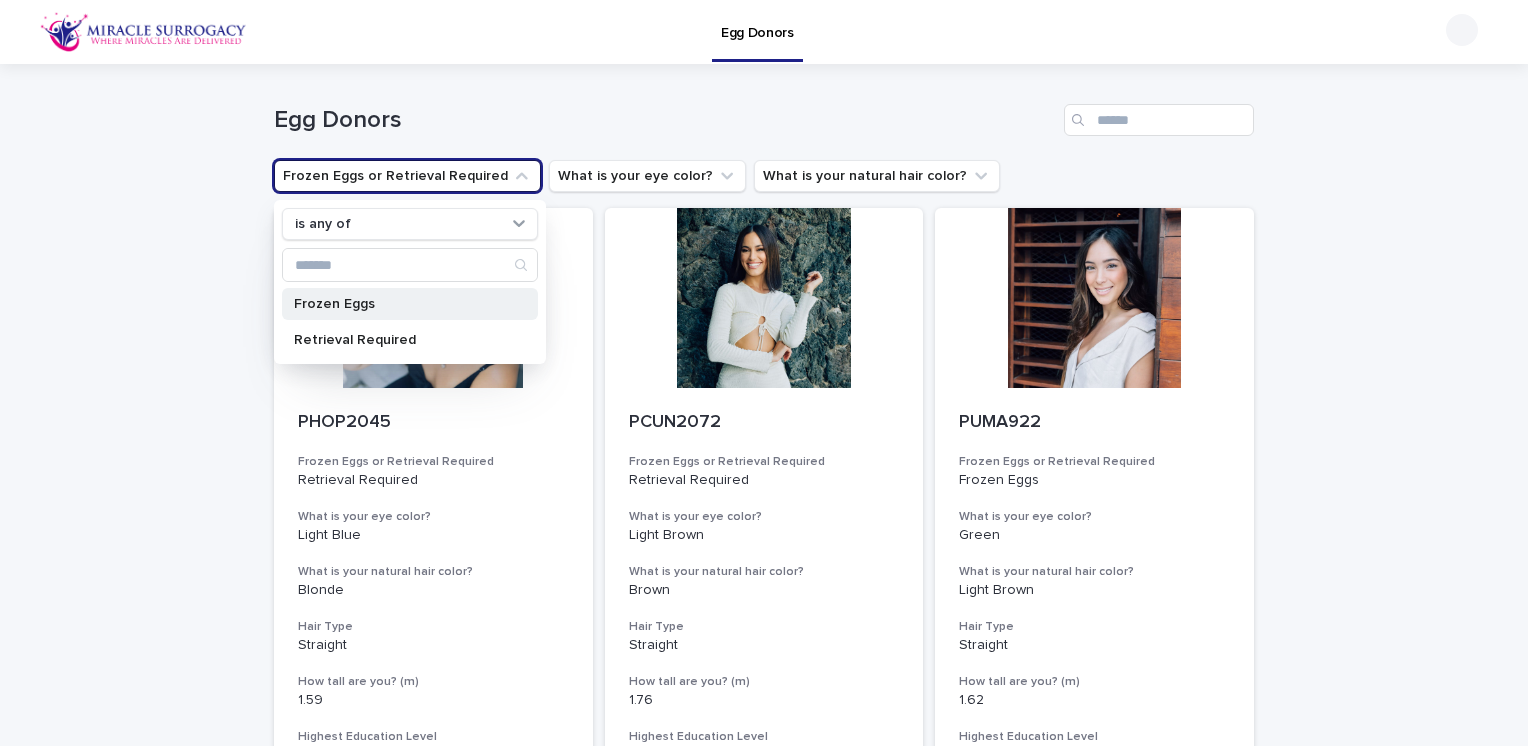 click on "Frozen Eggs" at bounding box center (400, 304) 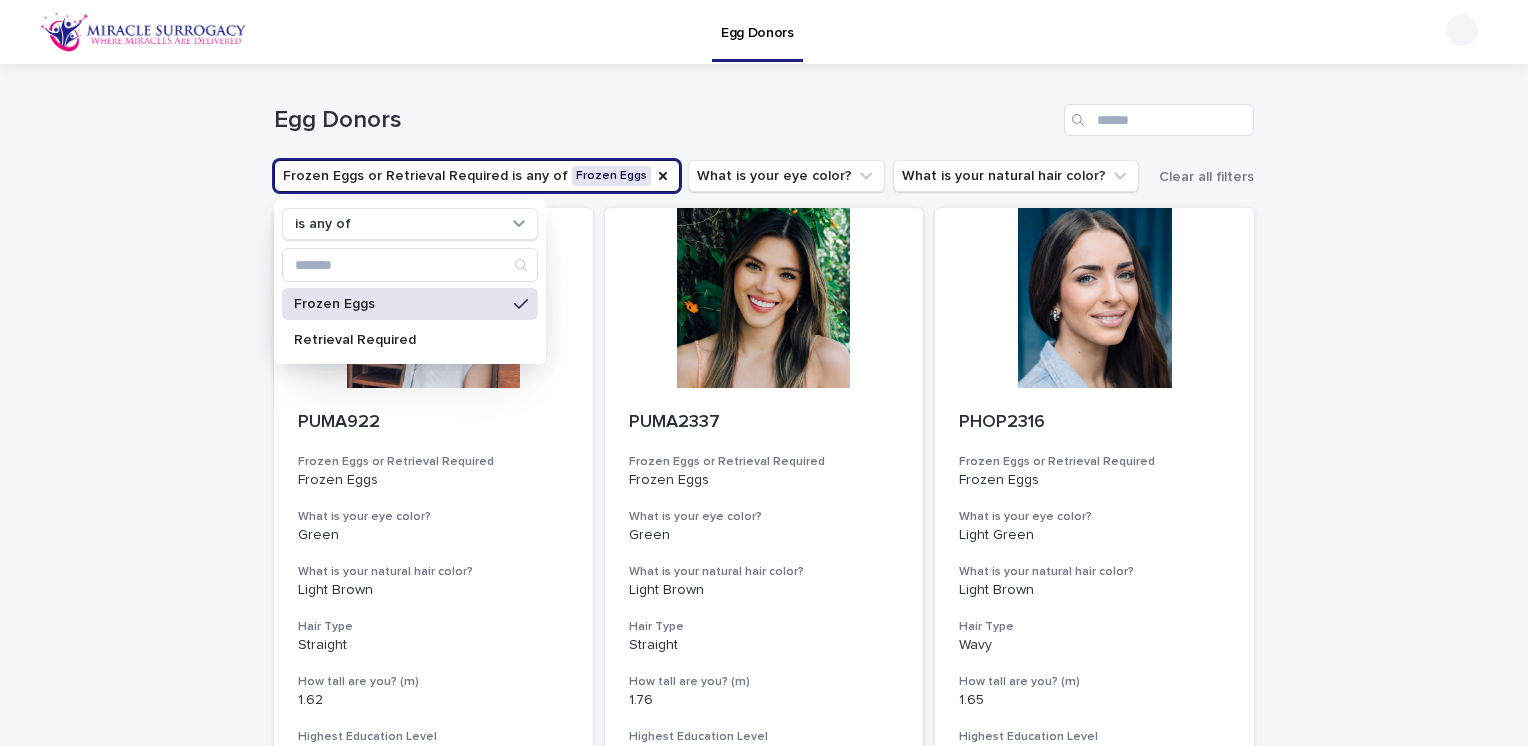 click on "Loading... Saving… Loading... Saving… Egg Donors Frozen Eggs or Retrieval Required is any of Frozen Eggs is any of Frozen Eggs Retrieval Required What is your eye color? What is your natural hair color? Clear all filters PUMA922 Frozen Eggs or Retrieval Required Frozen Eggs What is your eye color? Green What is your natural hair color? Light Brown Hair Type Straight How tall are you? (m) 1.62 Highest Education Level Bachelor's Degree (or in process) Body Type Normal PUMA2337 Frozen Eggs or Retrieval Required Frozen Eggs What is your eye color? Green What is your natural hair color? Light Brown Hair Type Straight How tall are you? (m) 1.76 Highest Education Level Bachelor's Degree  Body Type Slim PHOP2316 Frozen Eggs or Retrieval Required Frozen Eggs What is your eye color? Light Green What is your natural hair color? Light Brown Hair Type Wavy How tall are you? (m) 1.65 Highest Education Level Bachelor's Degree  Body Type Slim PMER2563 Frozen Eggs or Retrieval Required Frozen Eggs What is your eye color?" at bounding box center [764, 2791] 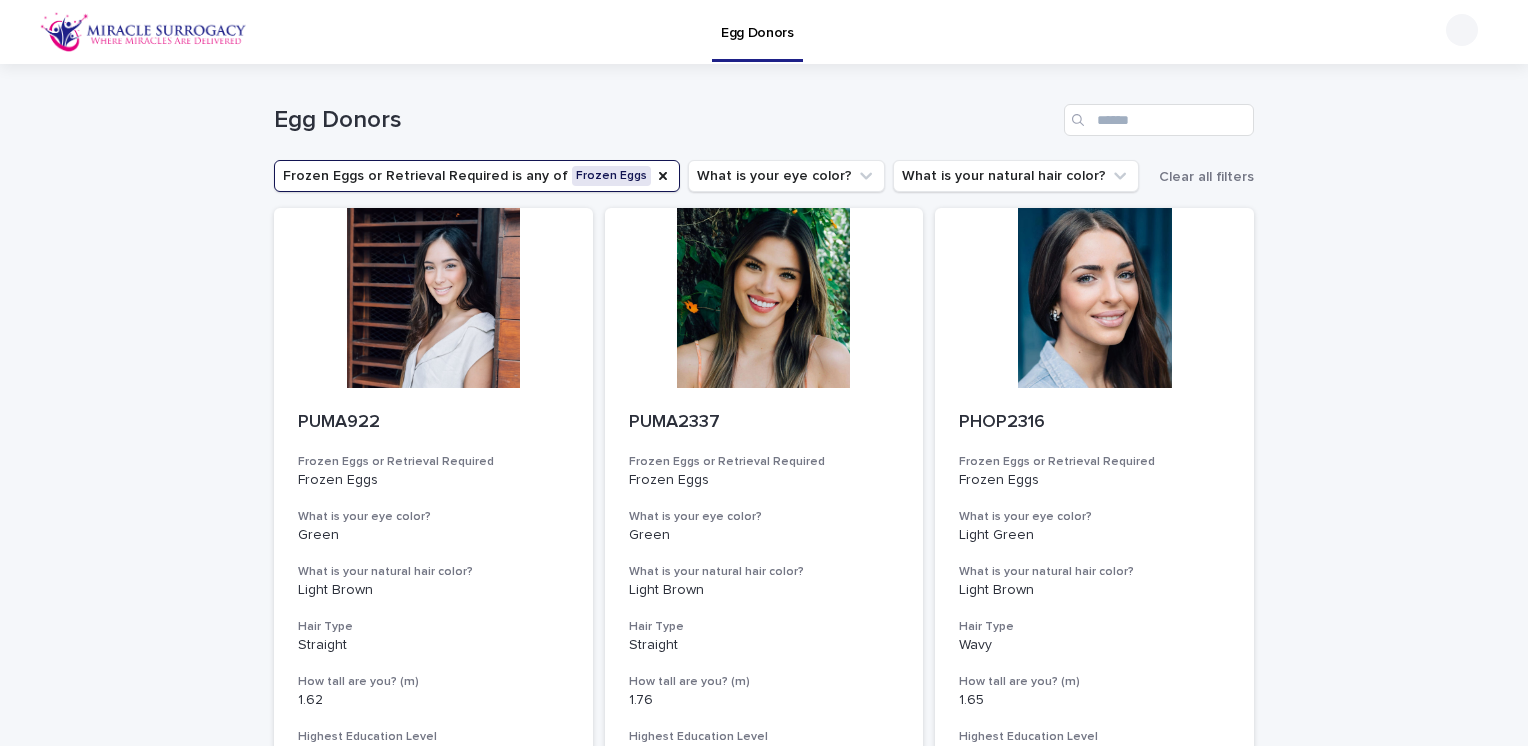 click on "Loading... Saving… Loading... Saving… Egg Donors Frozen Eggs or Retrieval Required is any of Frozen Eggs What is your eye color? What is your natural hair color? Clear all filters PUMA922 Frozen Eggs or Retrieval Required Frozen Eggs What is your eye color? Green What is your natural hair color? Light Brown Hair Type Straight How tall are you? (m) 1.62 Highest Education Level Bachelor's Degree (or in process) Body Type Normal PUMA2337 Frozen Eggs or Retrieval Required Frozen Eggs What is your eye color? Green What is your natural hair color? Light Brown Hair Type Straight How tall are you? (m) 1.76 Highest Education Level Bachelor's Degree  Body Type Slim PHOP2316 Frozen Eggs or Retrieval Required Frozen Eggs What is your eye color? Light Green What is your natural hair color? Light Brown Hair Type Wavy How tall are you? (m) 1.65 Highest Education Level Bachelor's Degree  Body Type Slim PMER2563 Frozen Eggs or Retrieval Required Frozen Eggs What is your eye color? Green What is your natural hair color? 1" at bounding box center [764, 2791] 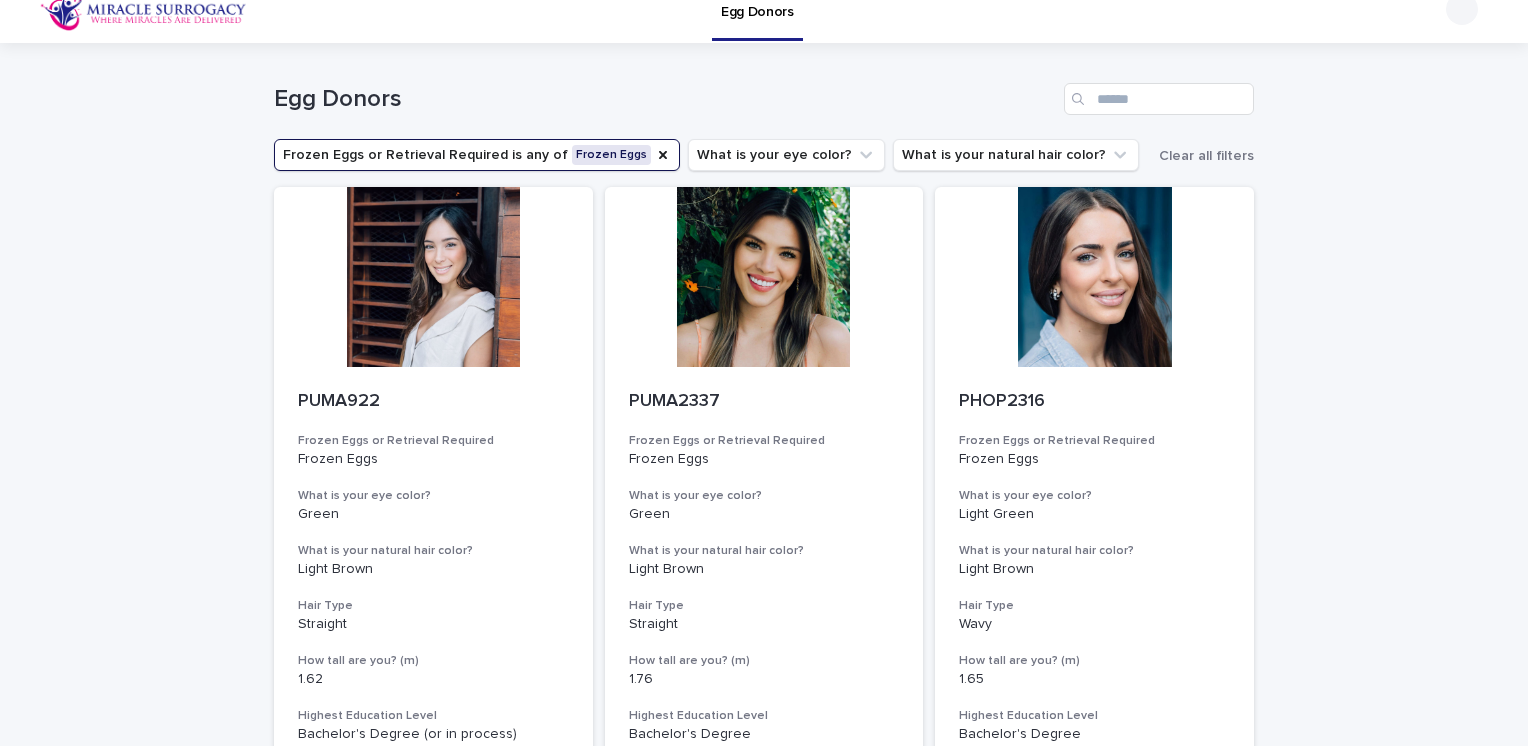 scroll, scrollTop: 0, scrollLeft: 0, axis: both 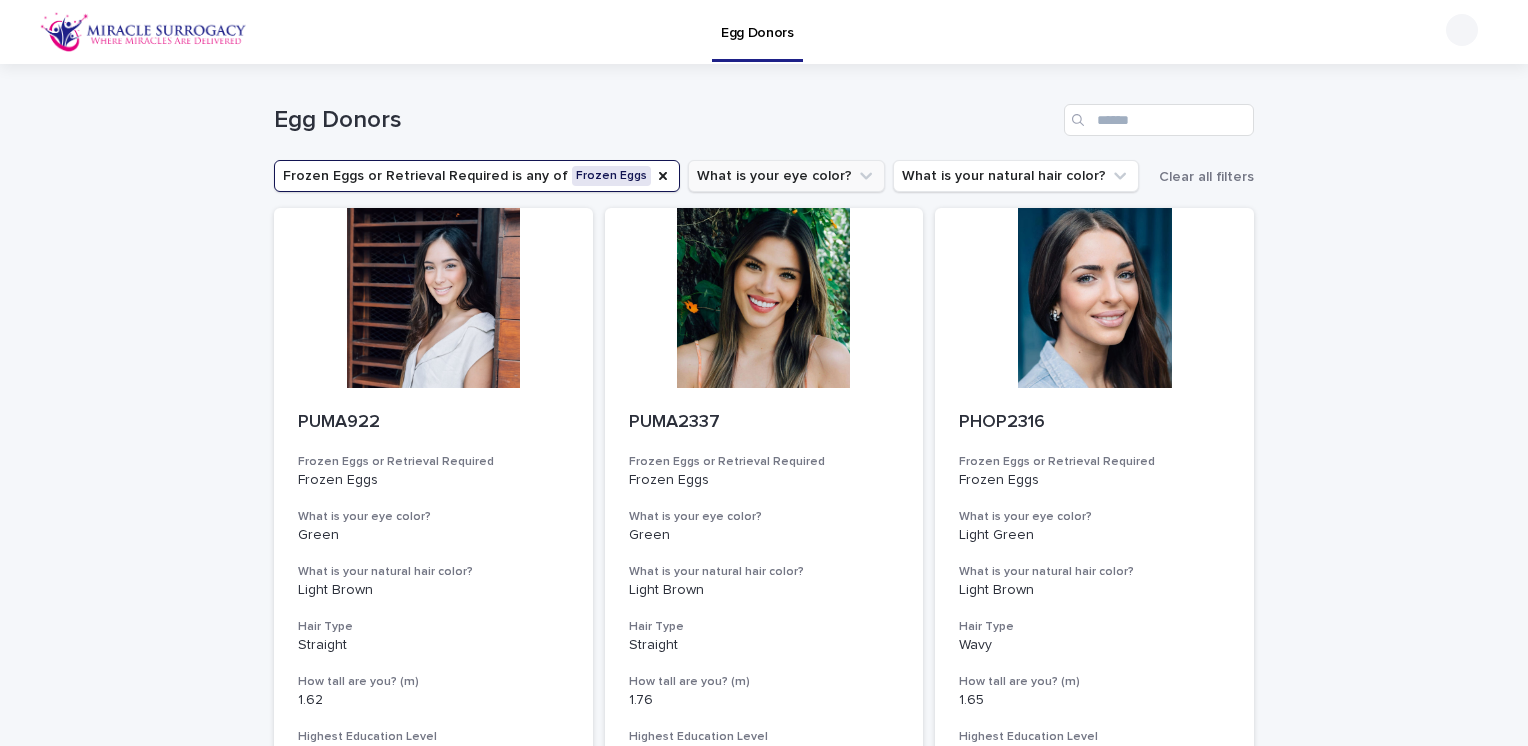 click 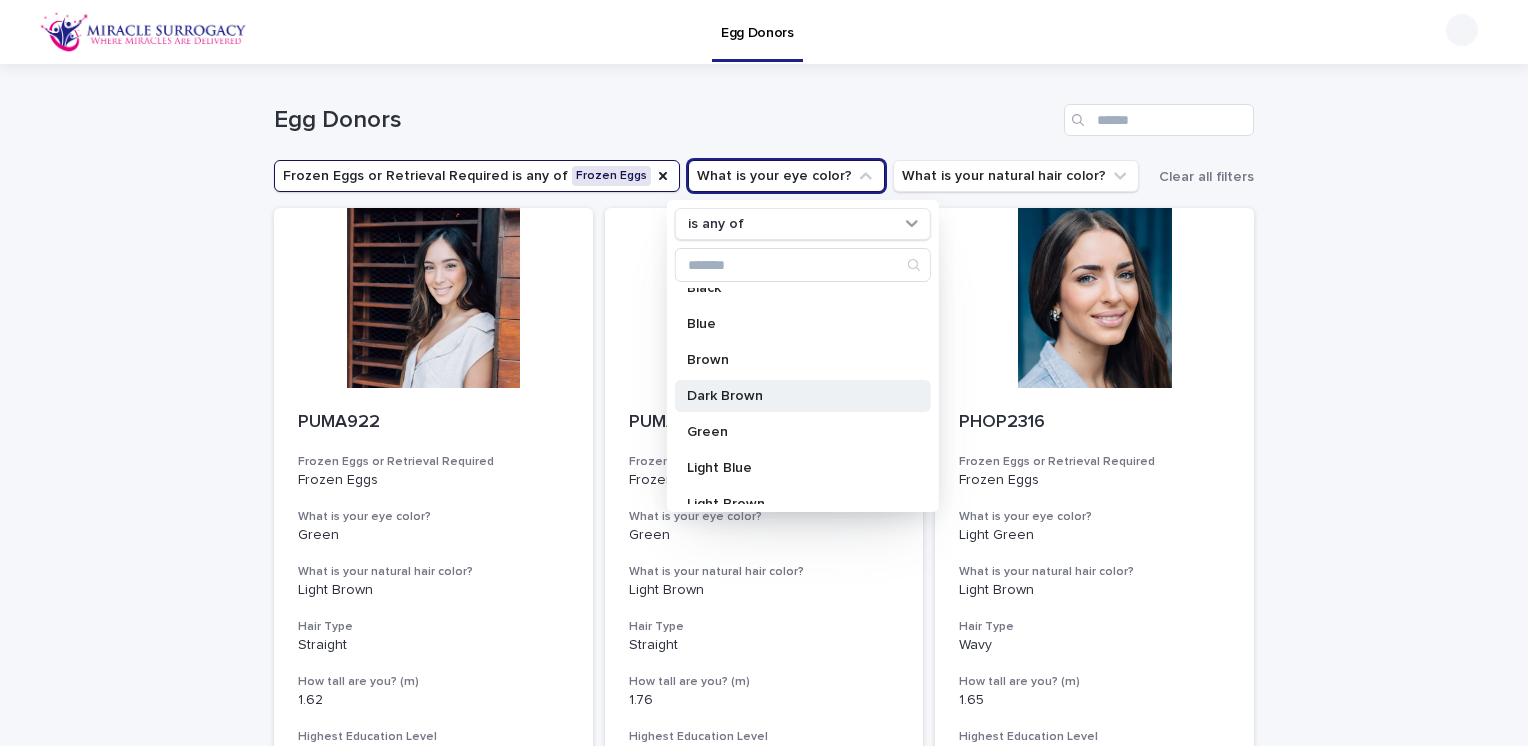scroll, scrollTop: 0, scrollLeft: 0, axis: both 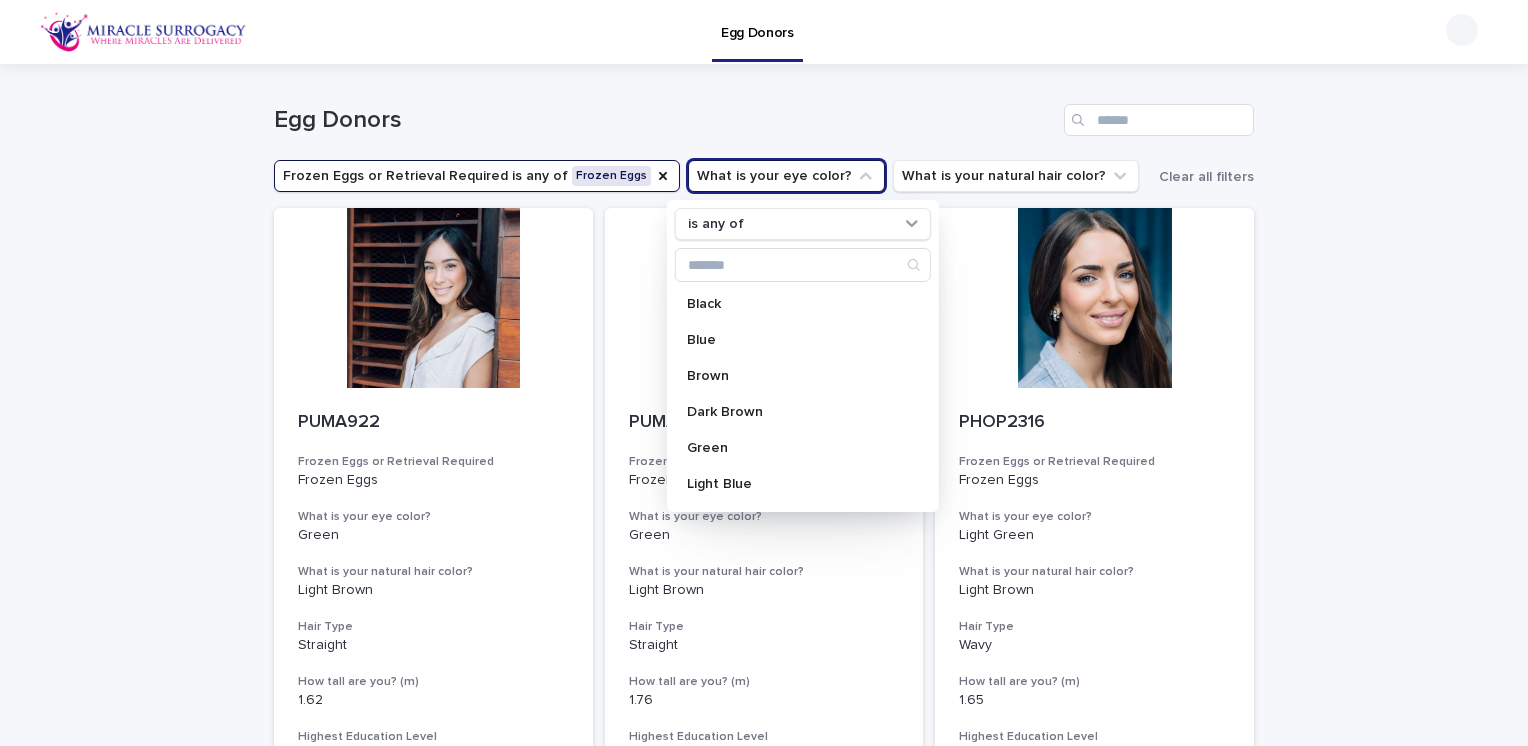 click on "Loading... Saving… Loading... Saving… Egg Donors Frozen Eggs or Retrieval Required is any of Frozen Eggs What is your eye color? is any of Black Blue Brown Dark Brown Green Light Blue Light Brown Light Green Marron Azul Claro Marron Claro Azul Marron Obscuro Verdes Verdes Claro Dark brown Light brown Browm Negro What is your natural hair color? Clear all filters PUMA922 Frozen Eggs or Retrieval Required Frozen Eggs What is your eye color? Green What is your natural hair color? Light Brown Hair Type Straight How tall are you? (m) 1.62 Highest Education Level Bachelor's Degree (or in process) Body Type Normal PUMA2337 Frozen Eggs or Retrieval Required Frozen Eggs What is your eye color? Green What is your natural hair color? Light Brown Hair Type Straight How tall are you? (m) 1.76 Highest Education Level Bachelor's Degree  Body Type Slim PHOP2316 Frozen Eggs or Retrieval Required Frozen Eggs What is your eye color? Light Green What is your natural hair color? Light Brown Hair Type Wavy 1.65 Body Type Slim" at bounding box center (764, 2791) 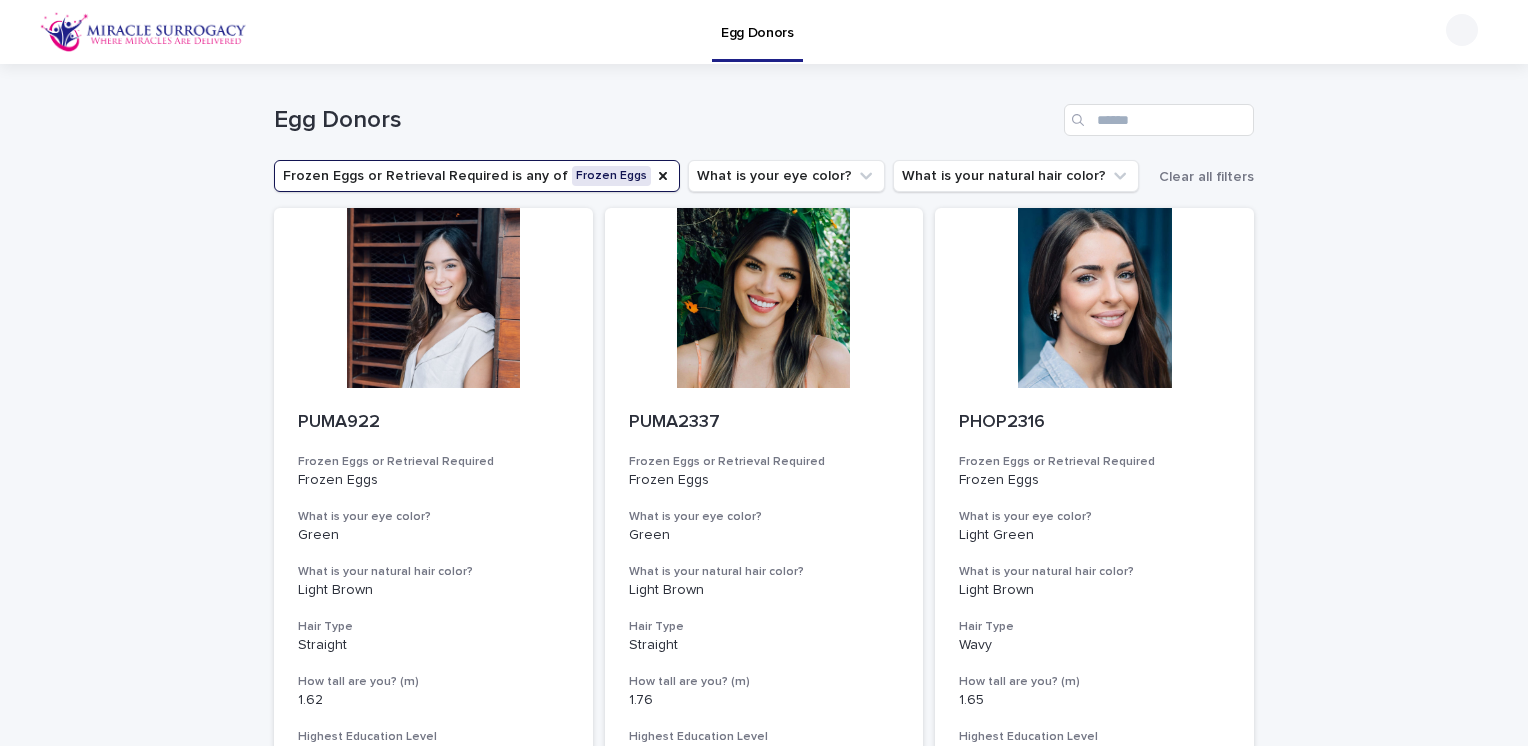 type 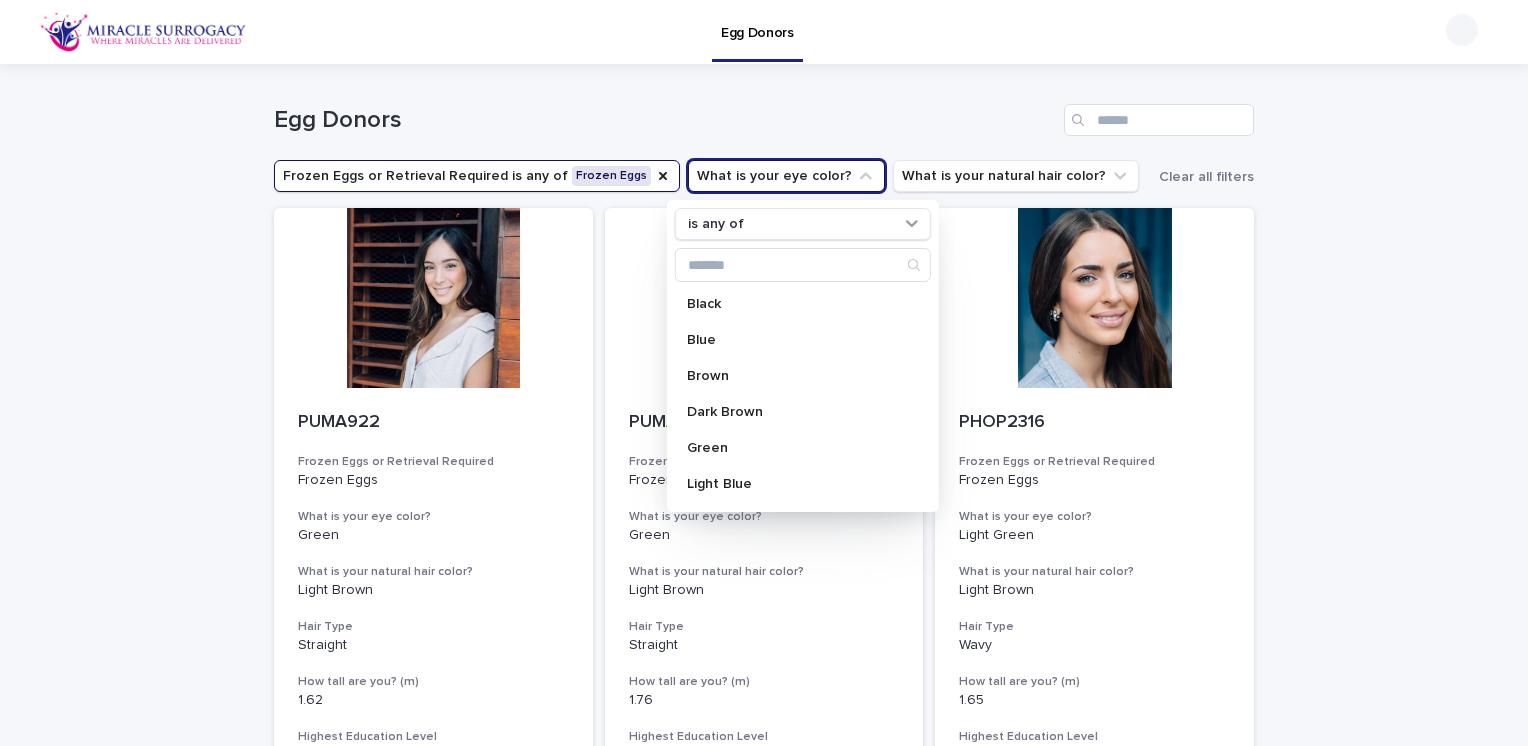 scroll, scrollTop: 464, scrollLeft: 0, axis: vertical 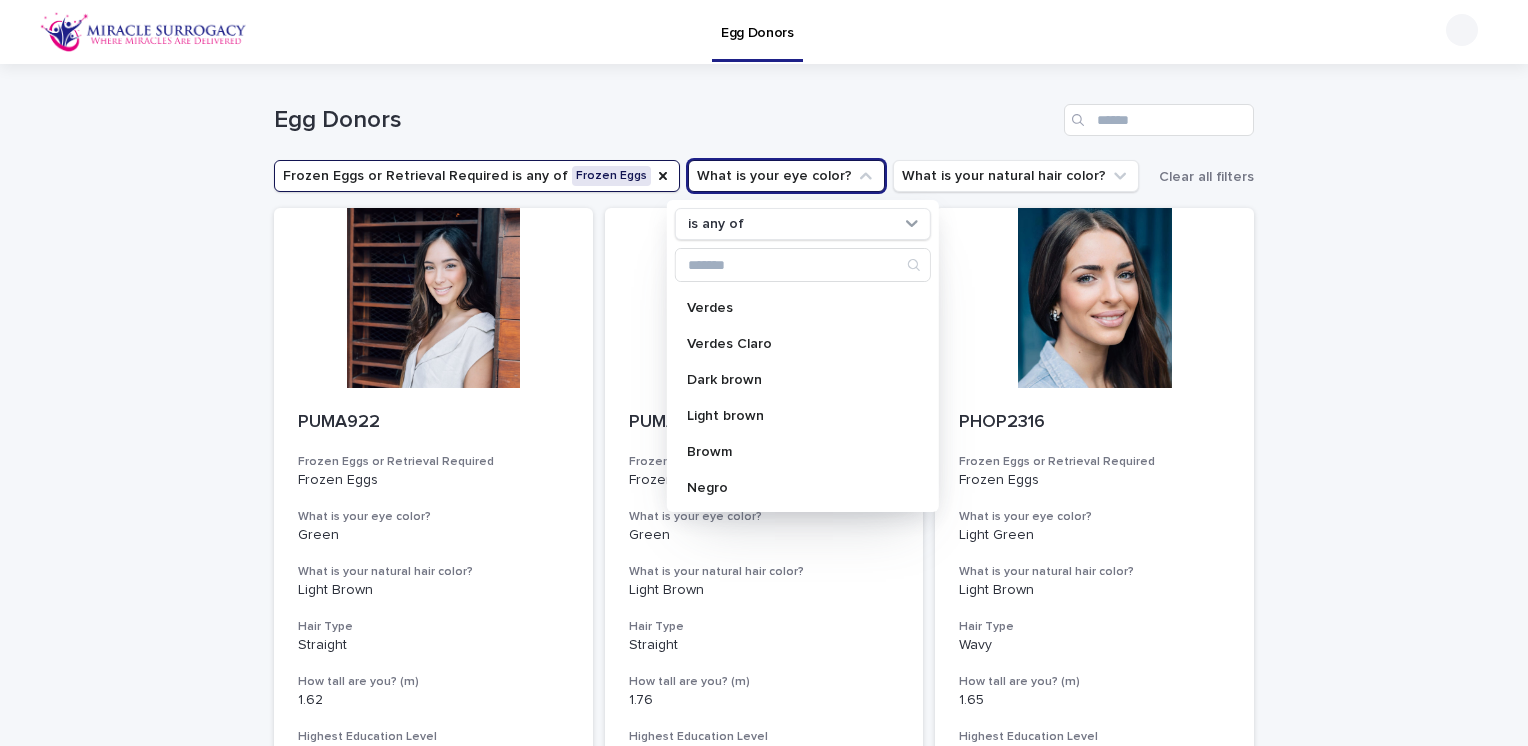 click on "Loading... Saving… Loading... Saving… Egg Donors Frozen Eggs or Retrieval Required is any of Frozen Eggs What is your eye color? is any of Black Blue Brown Dark Brown Green Light Blue Light Brown Light Green Marron Azul Claro Marron Claro Azul Marron Obscuro Verdes Verdes Claro Dark brown Light brown Browm Negro What is your natural hair color? Clear all filters PUMA922 Frozen Eggs or Retrieval Required Frozen Eggs What is your eye color? Green What is your natural hair color? Light Brown Hair Type Straight How tall are you? (m) 1.62 Highest Education Level Bachelor's Degree (or in process) Body Type Normal PUMA2337 Frozen Eggs or Retrieval Required Frozen Eggs What is your eye color? Green What is your natural hair color? Light Brown Hair Type Straight How tall are you? (m) 1.76 Highest Education Level Bachelor's Degree  Body Type Slim PHOP2316 Frozen Eggs or Retrieval Required Frozen Eggs What is your eye color? Light Green What is your natural hair color? Light Brown Hair Type Wavy 1.65 Body Type Slim" at bounding box center [764, 2791] 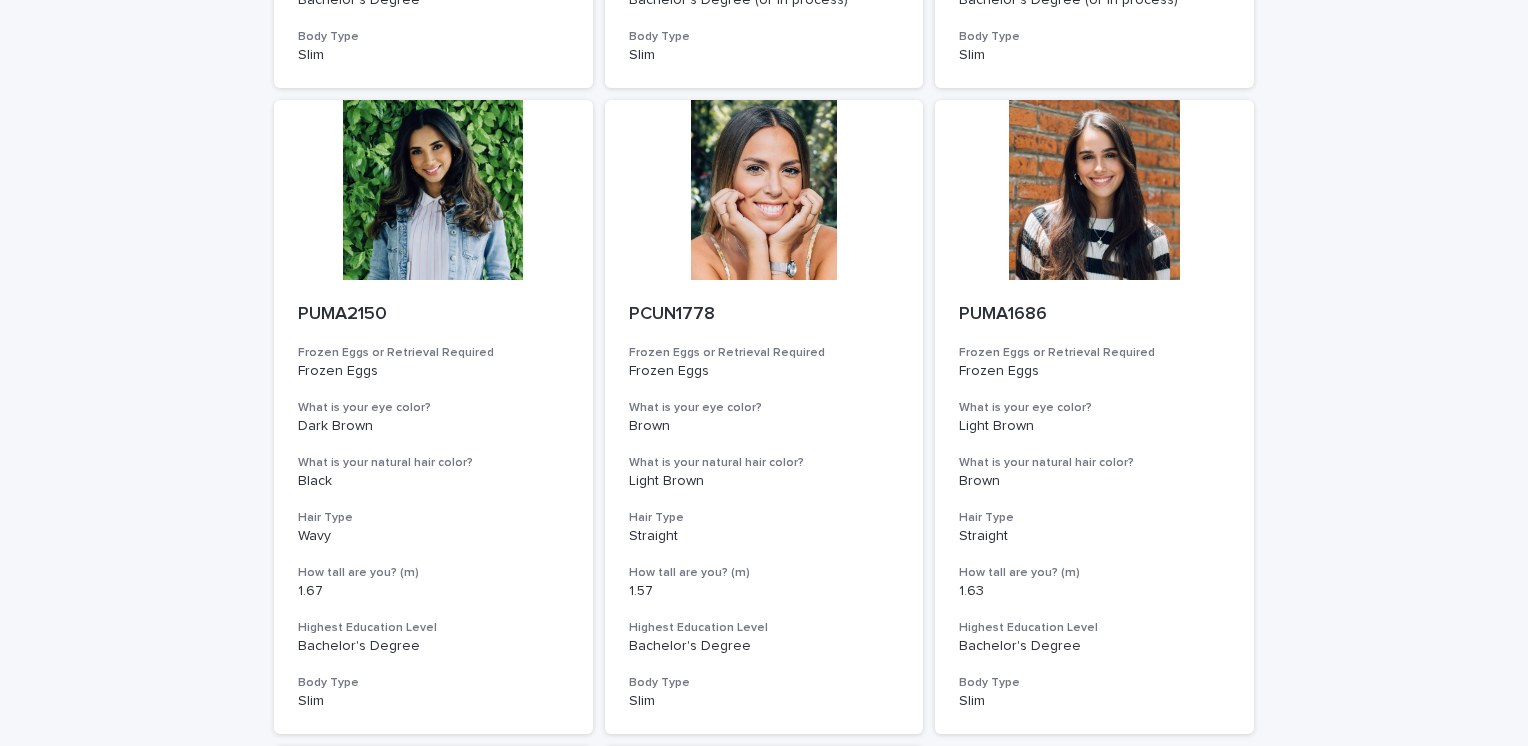 scroll, scrollTop: 3988, scrollLeft: 0, axis: vertical 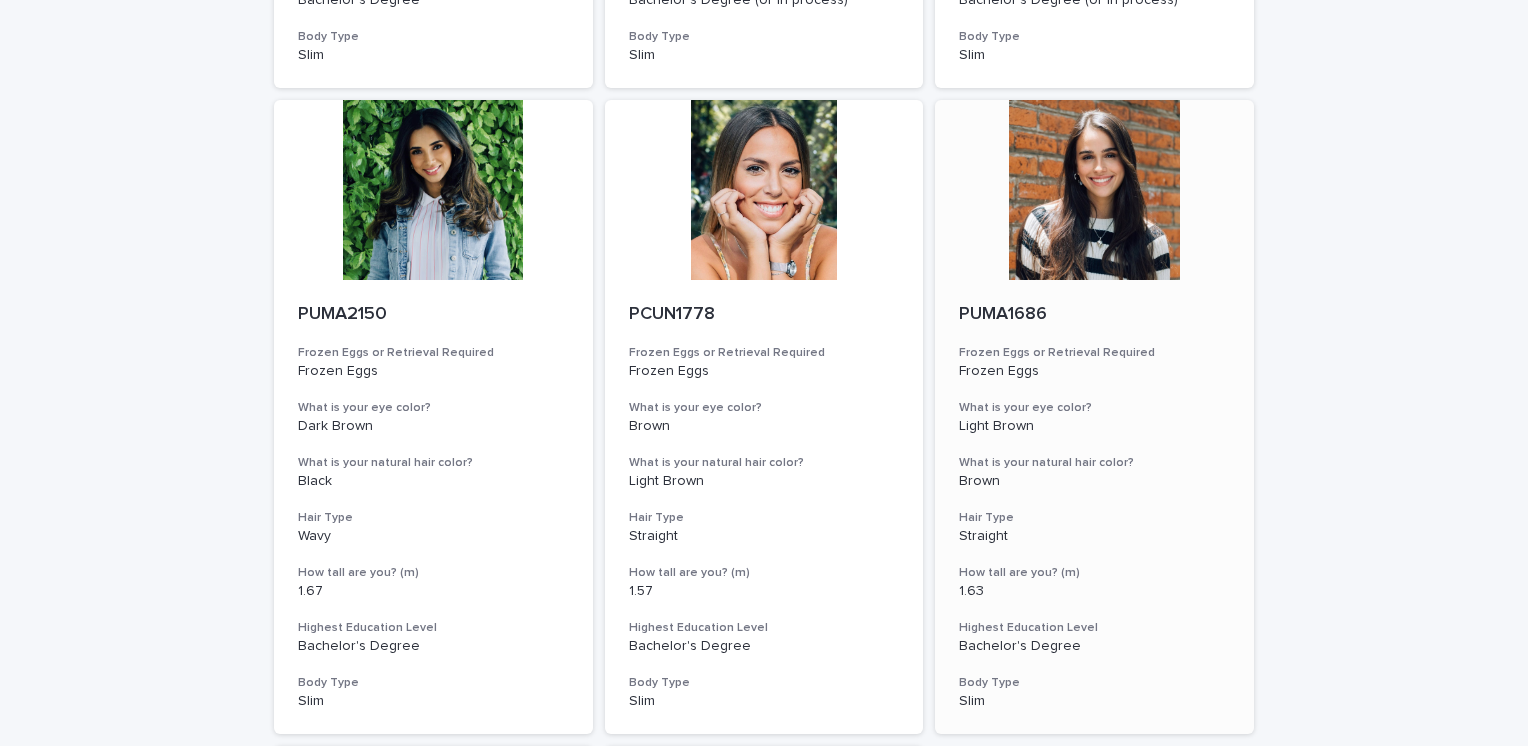 click at bounding box center (1094, 190) 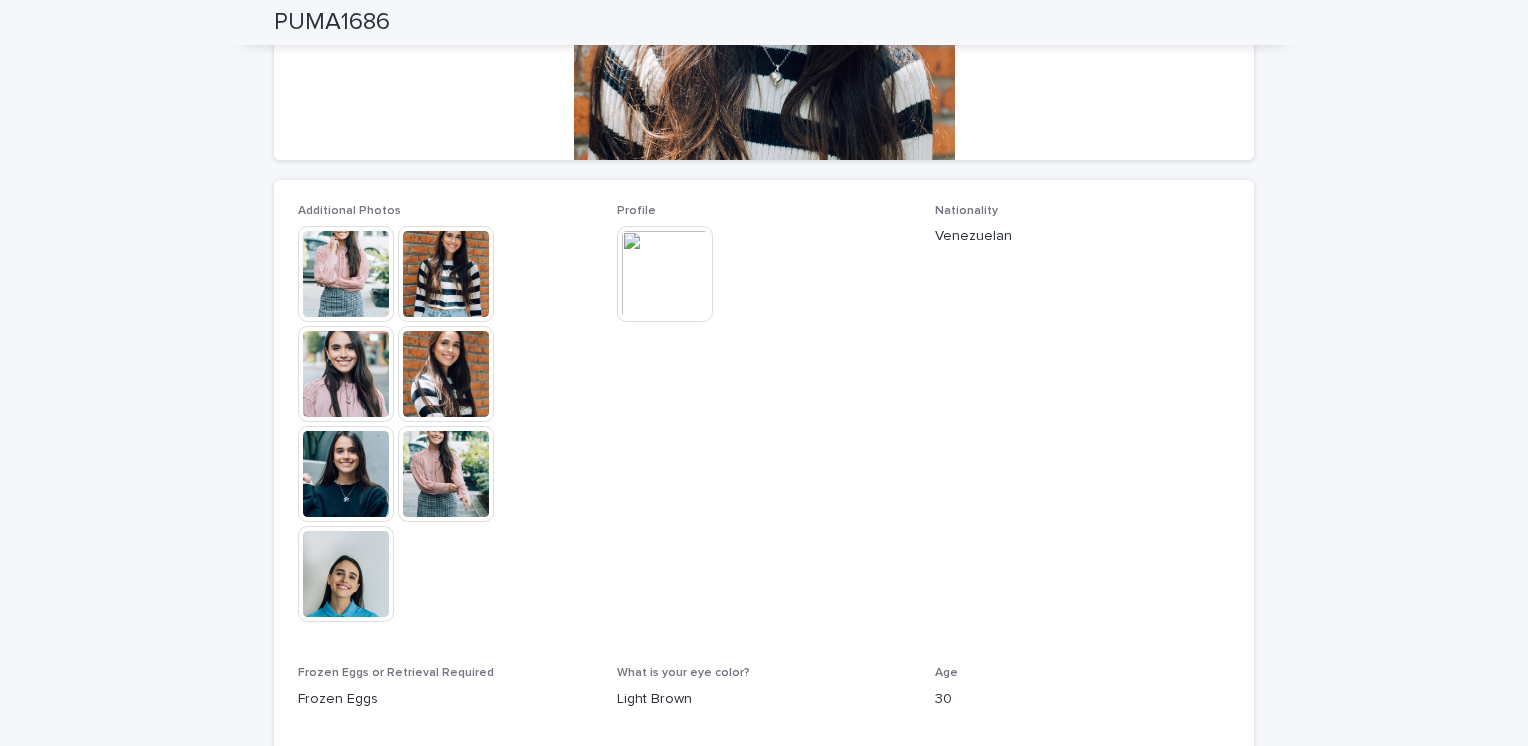 scroll, scrollTop: 430, scrollLeft: 0, axis: vertical 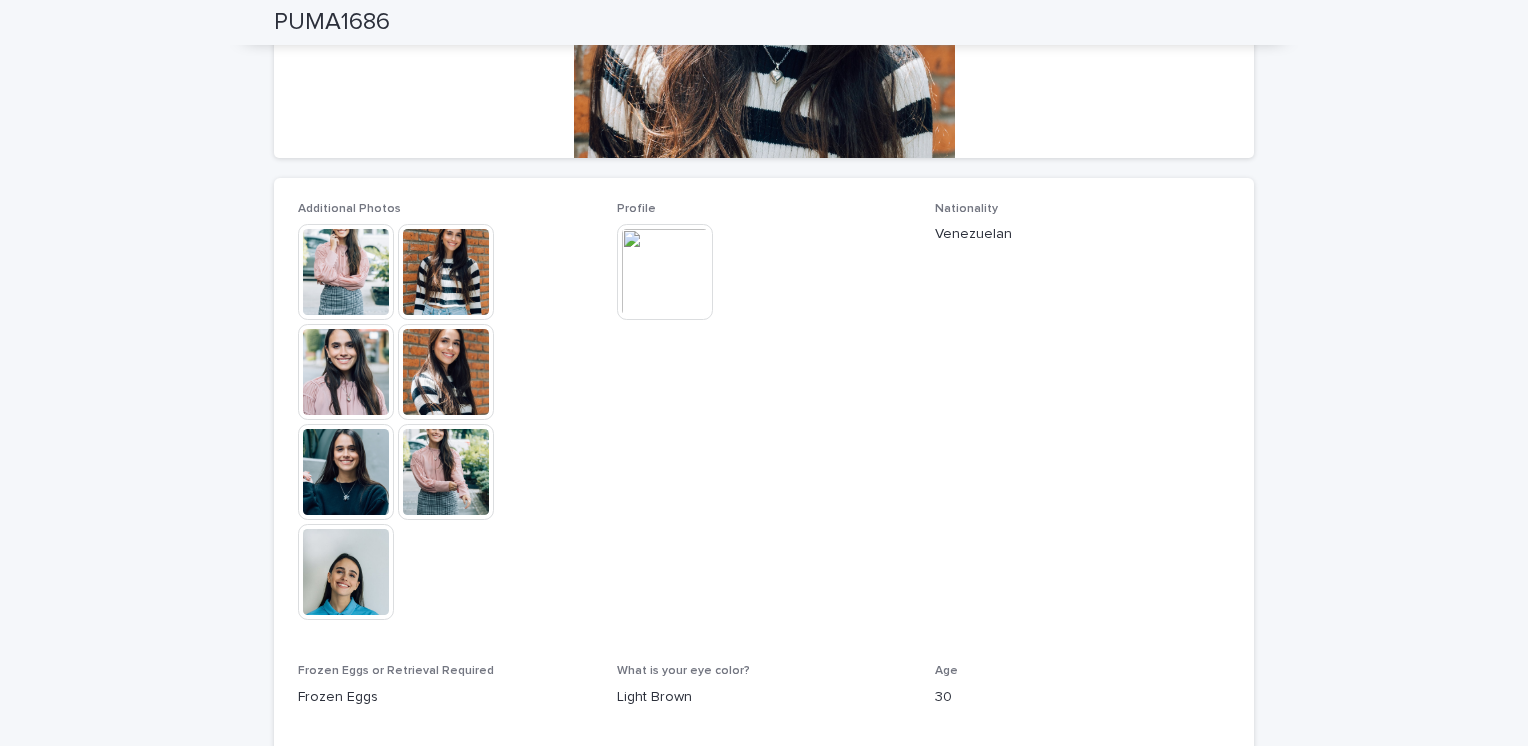 click at bounding box center (346, 472) 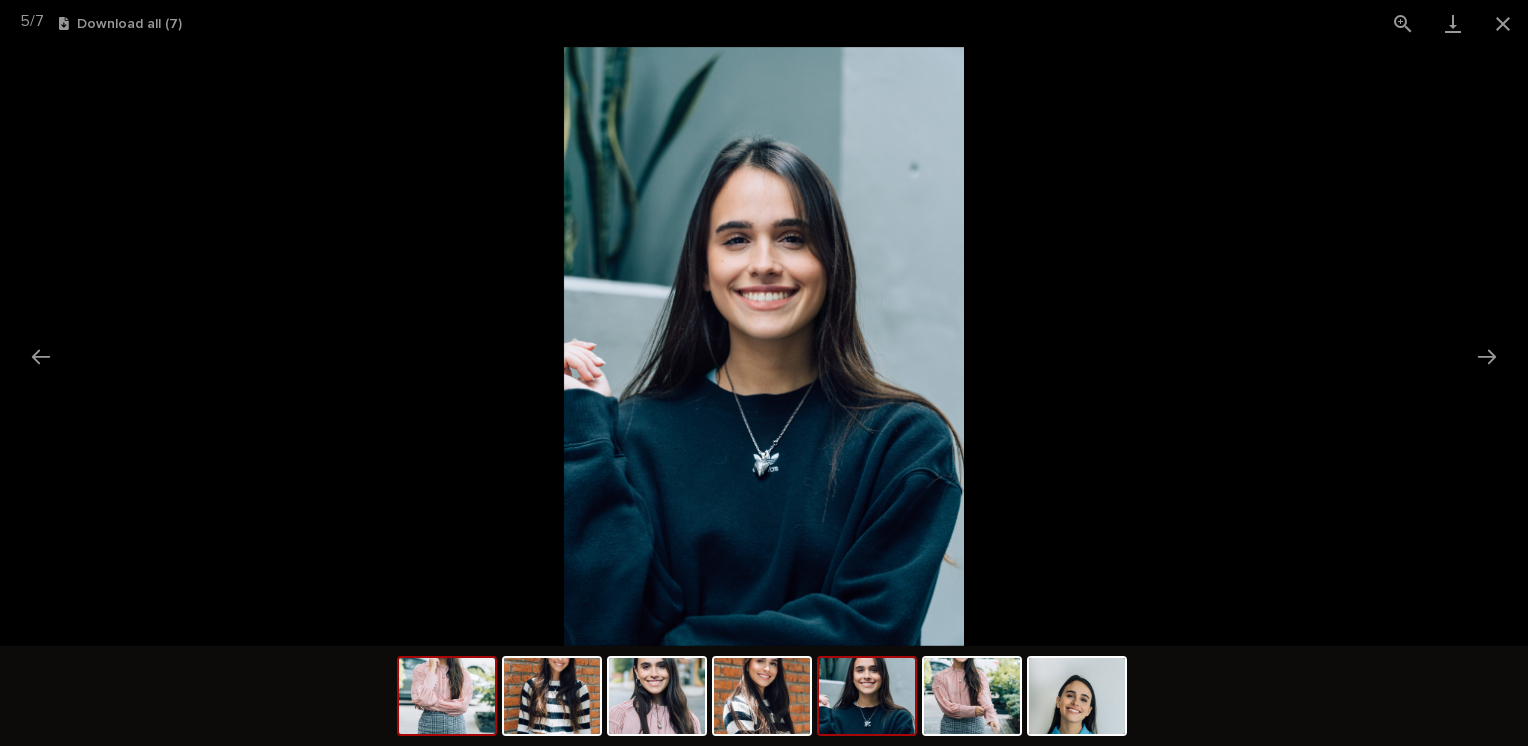 click at bounding box center (447, 696) 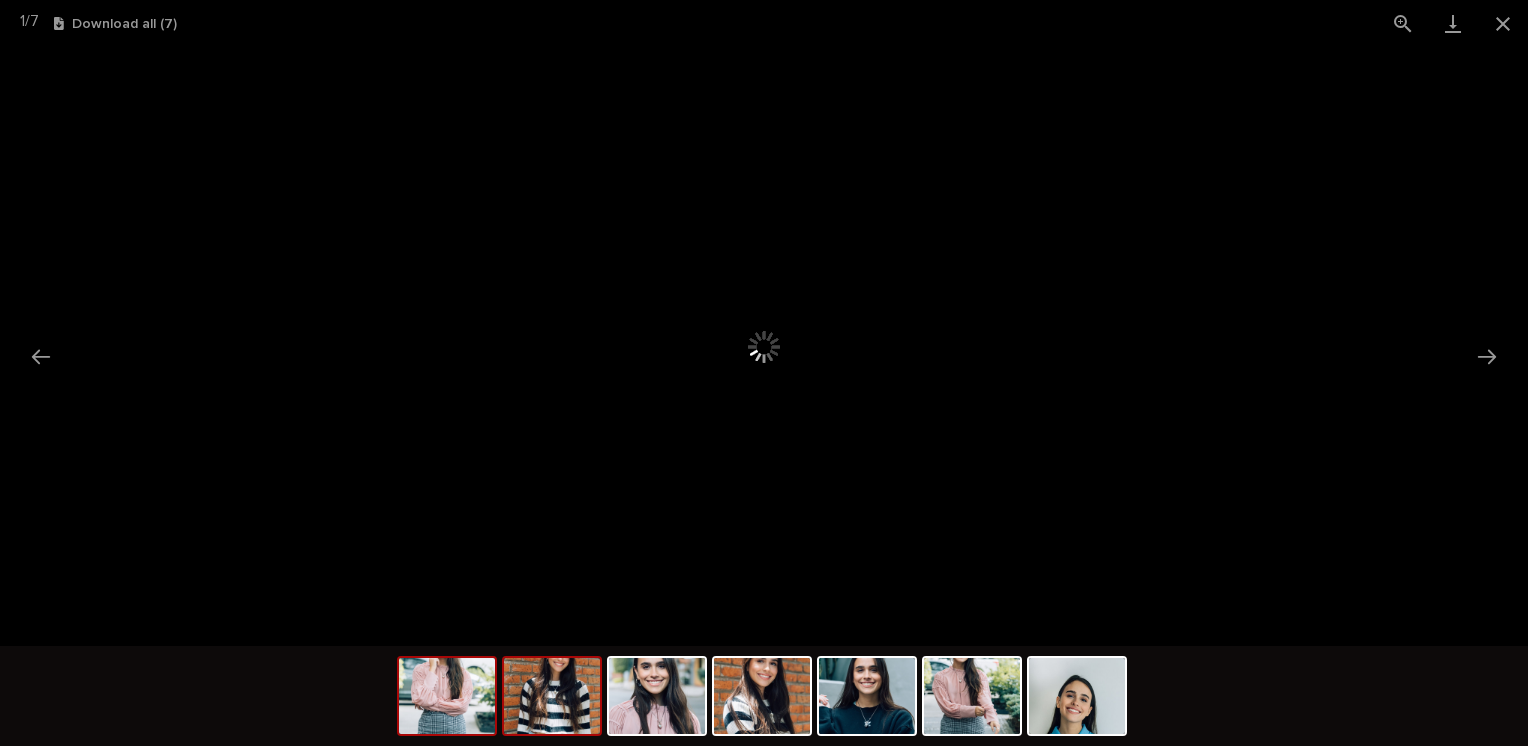 click at bounding box center [552, 696] 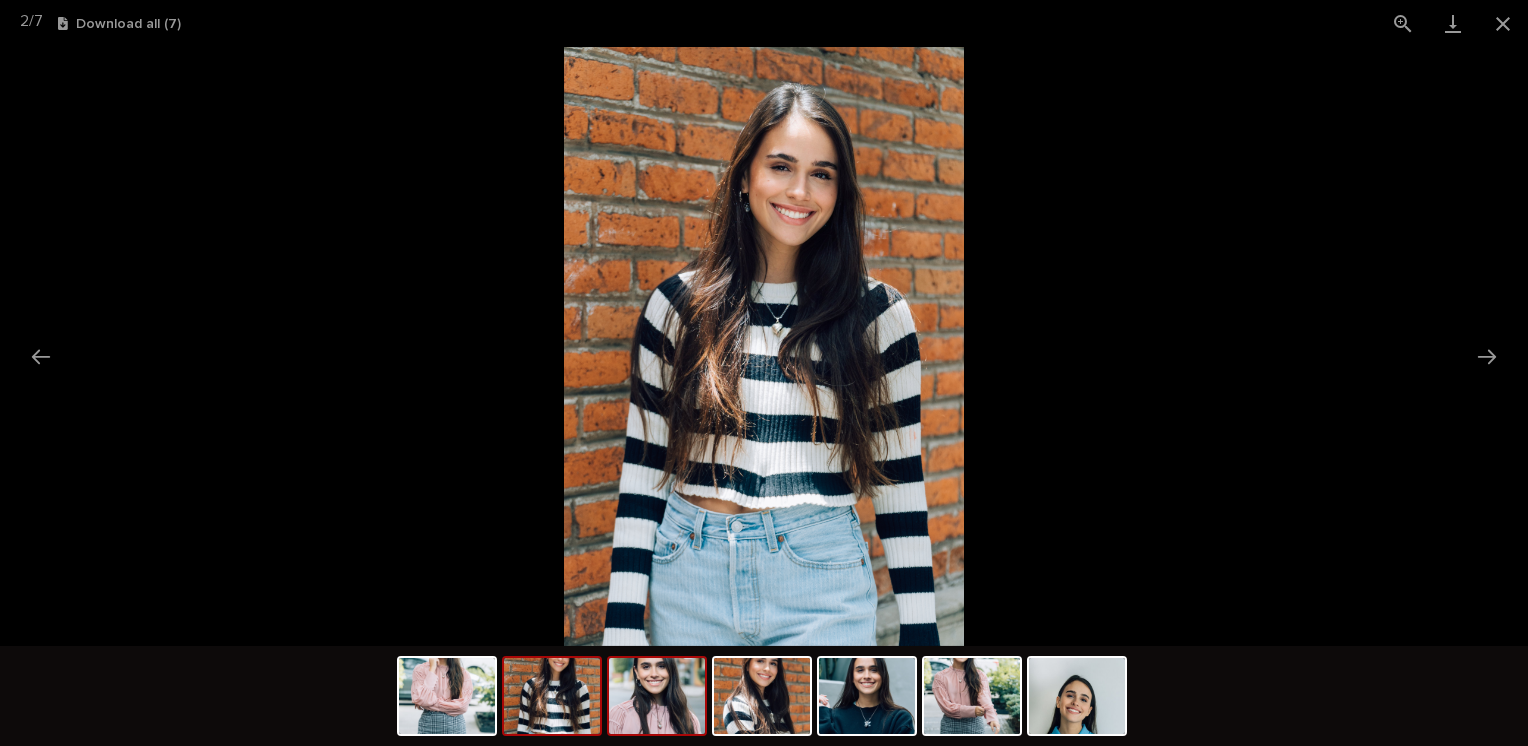 click at bounding box center (657, 696) 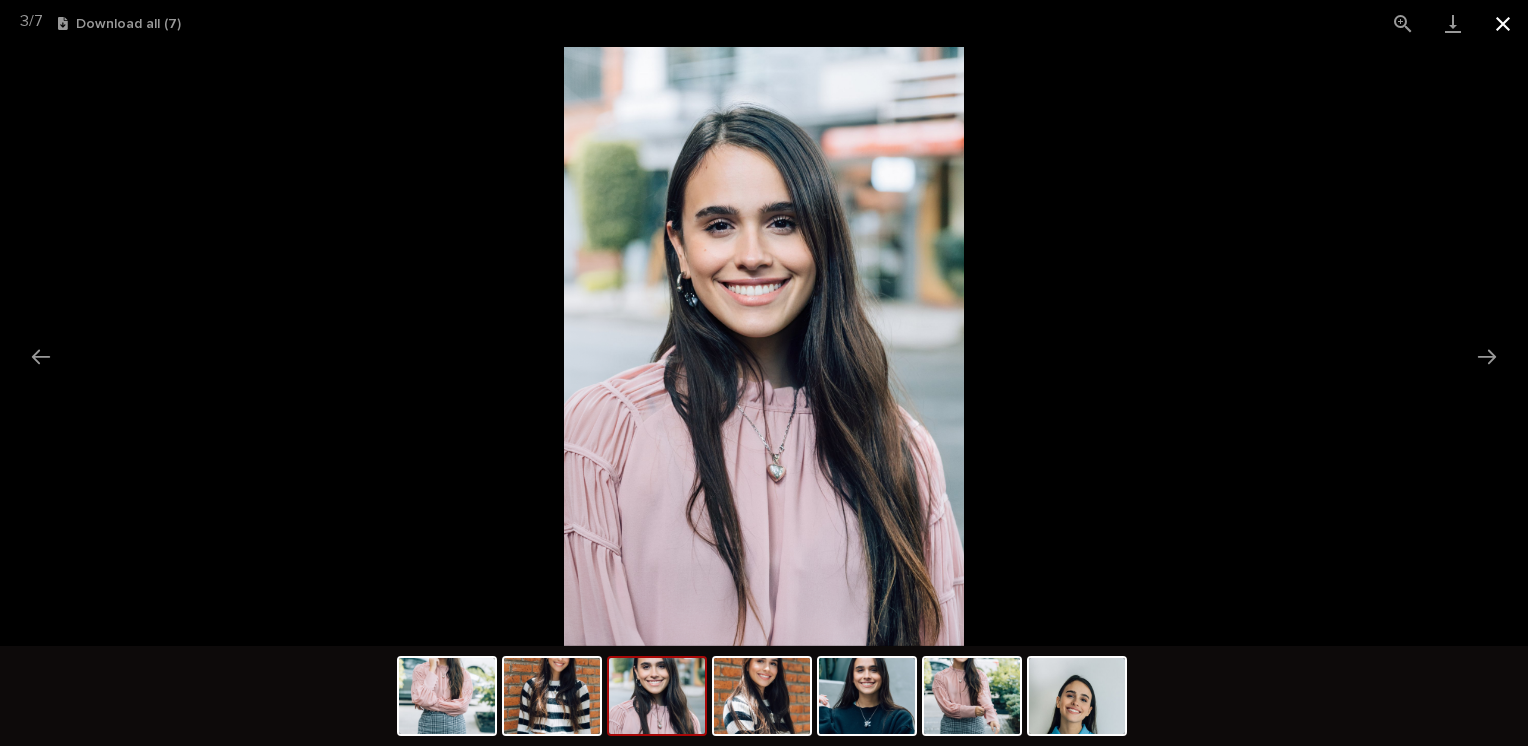 click at bounding box center [1503, 23] 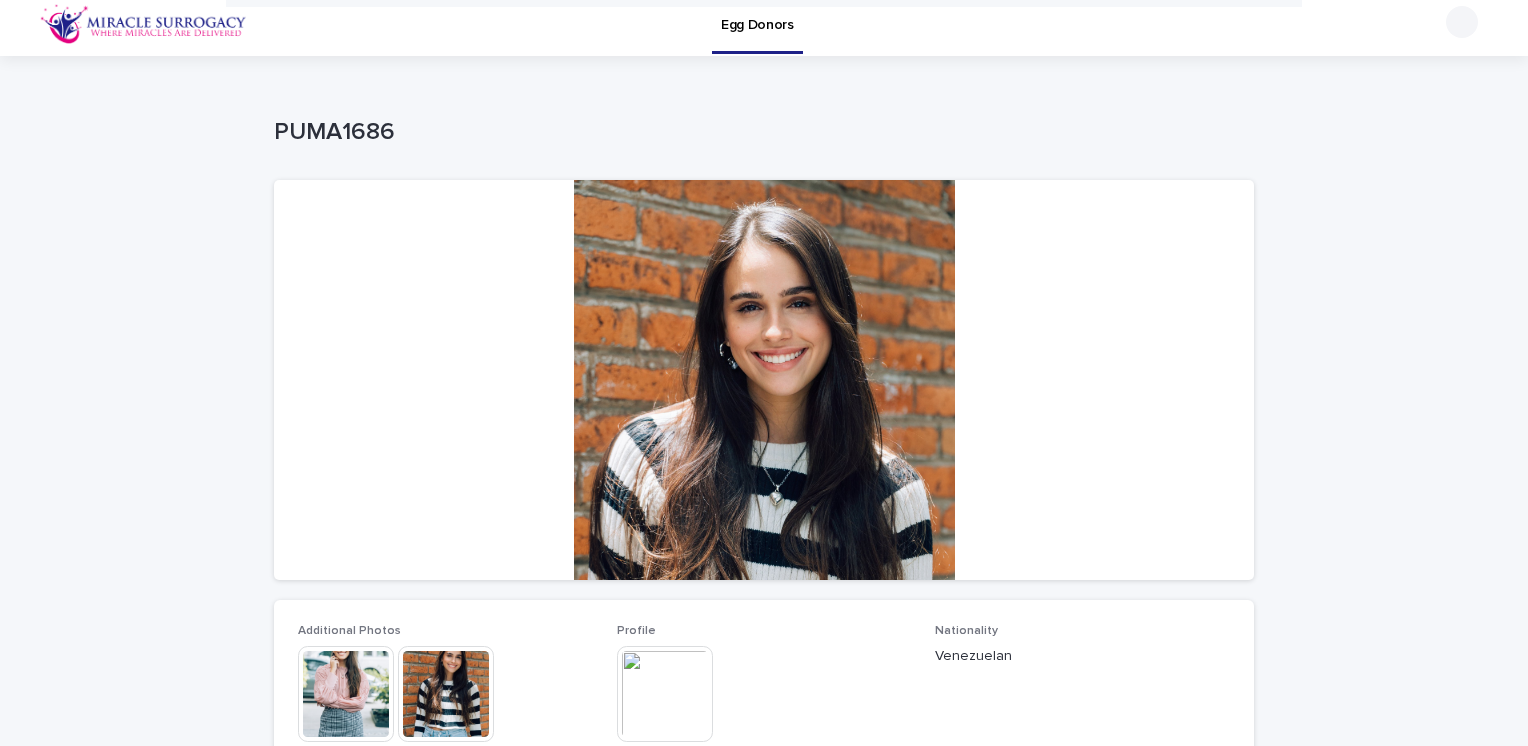 scroll, scrollTop: 0, scrollLeft: 0, axis: both 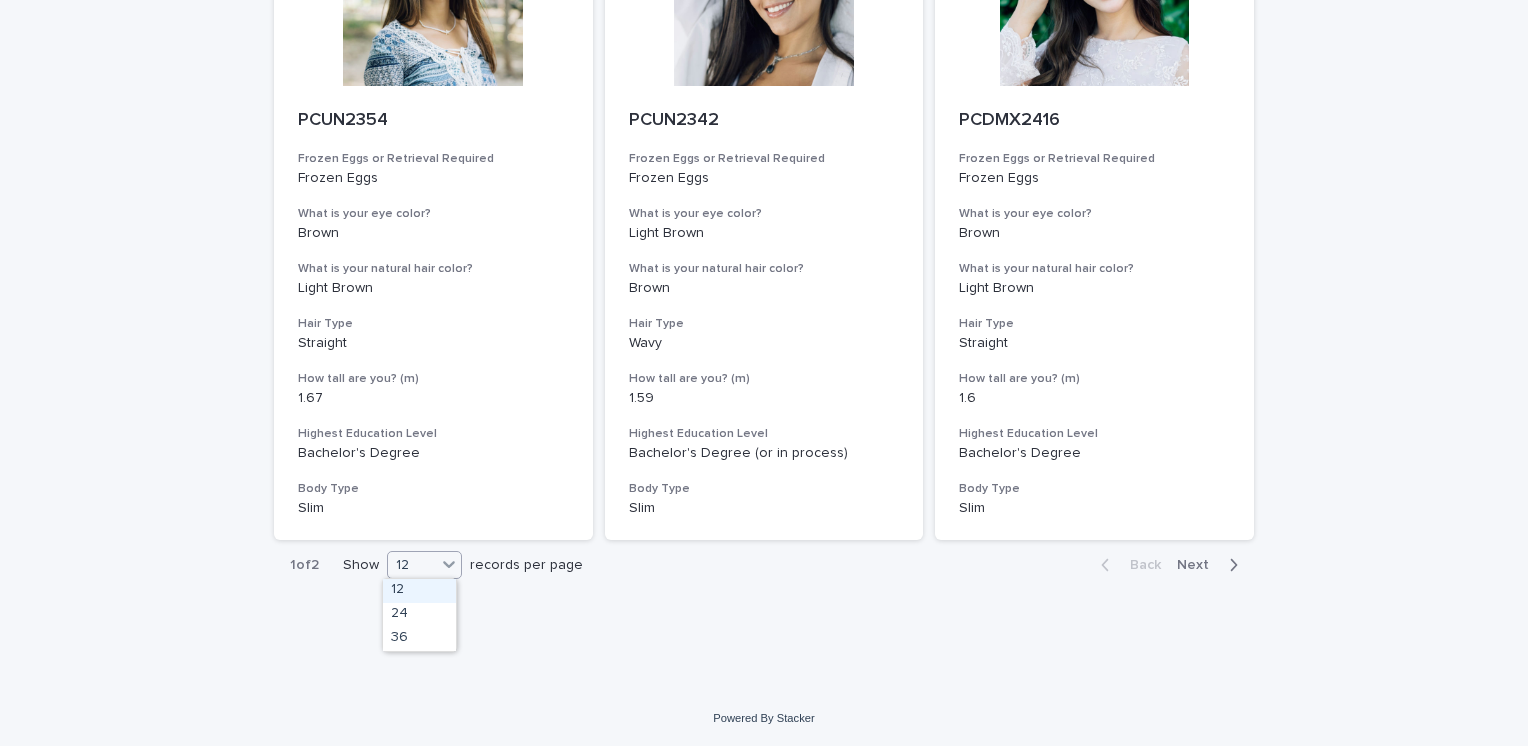 click on "12" at bounding box center (412, 565) 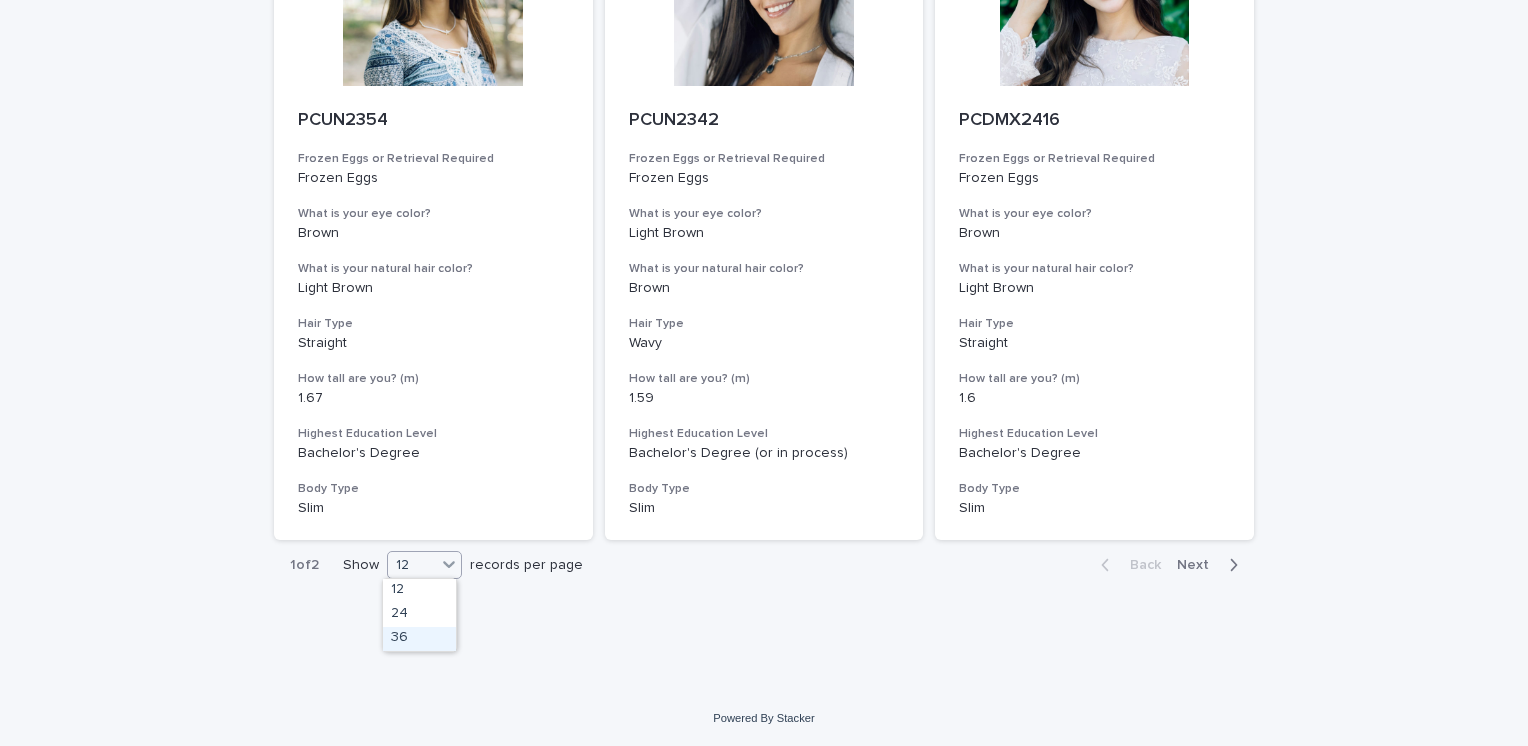click on "36" at bounding box center (419, 639) 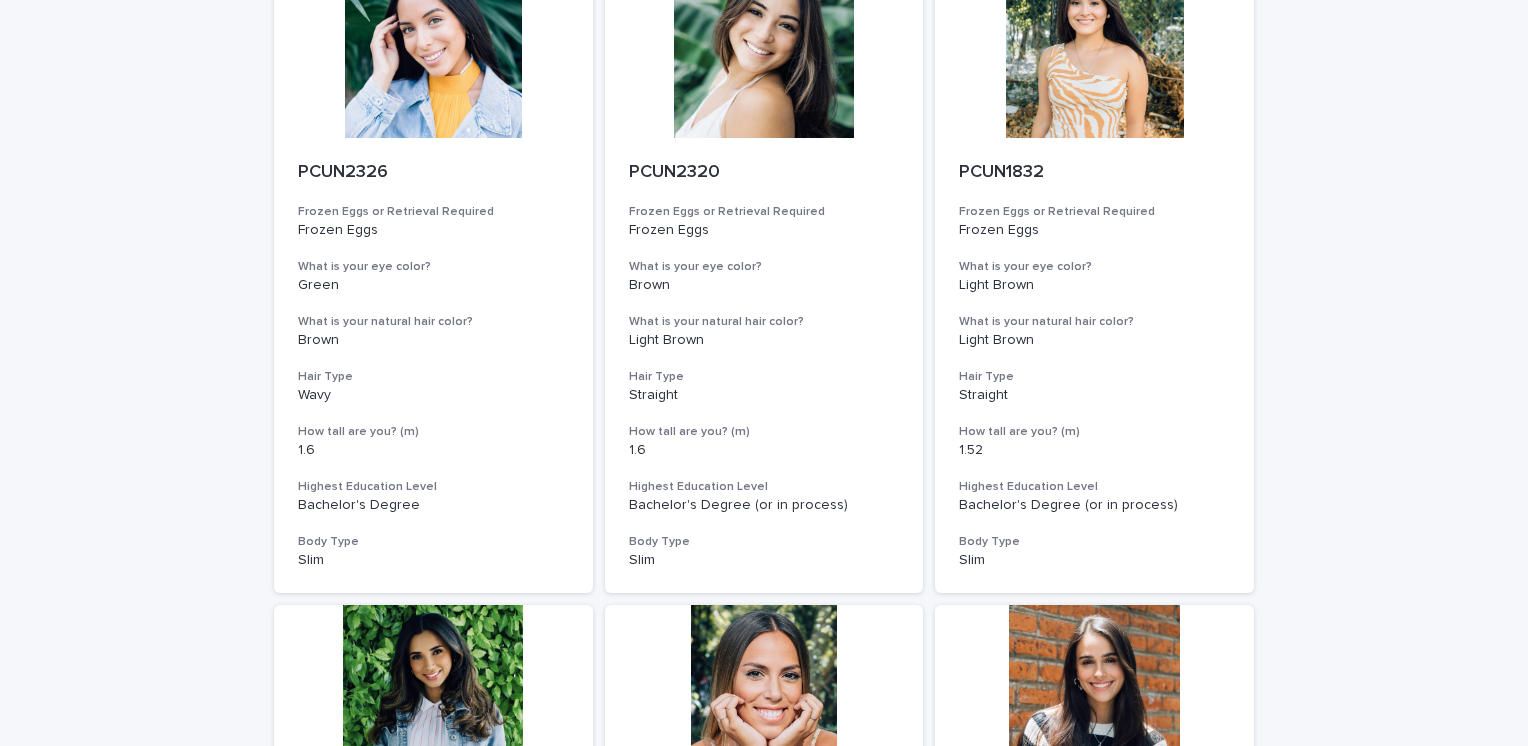 scroll, scrollTop: 3745, scrollLeft: 0, axis: vertical 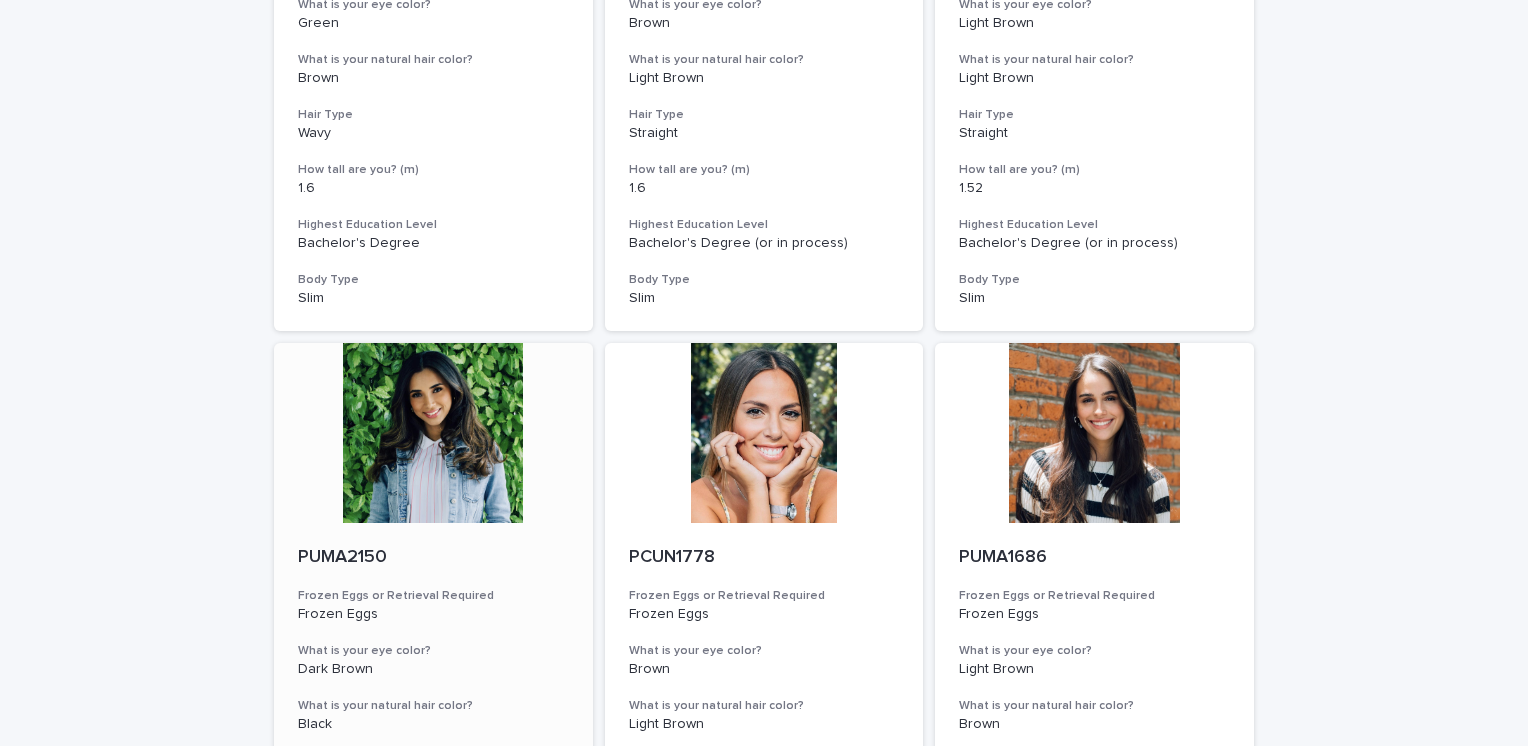 click at bounding box center (433, 433) 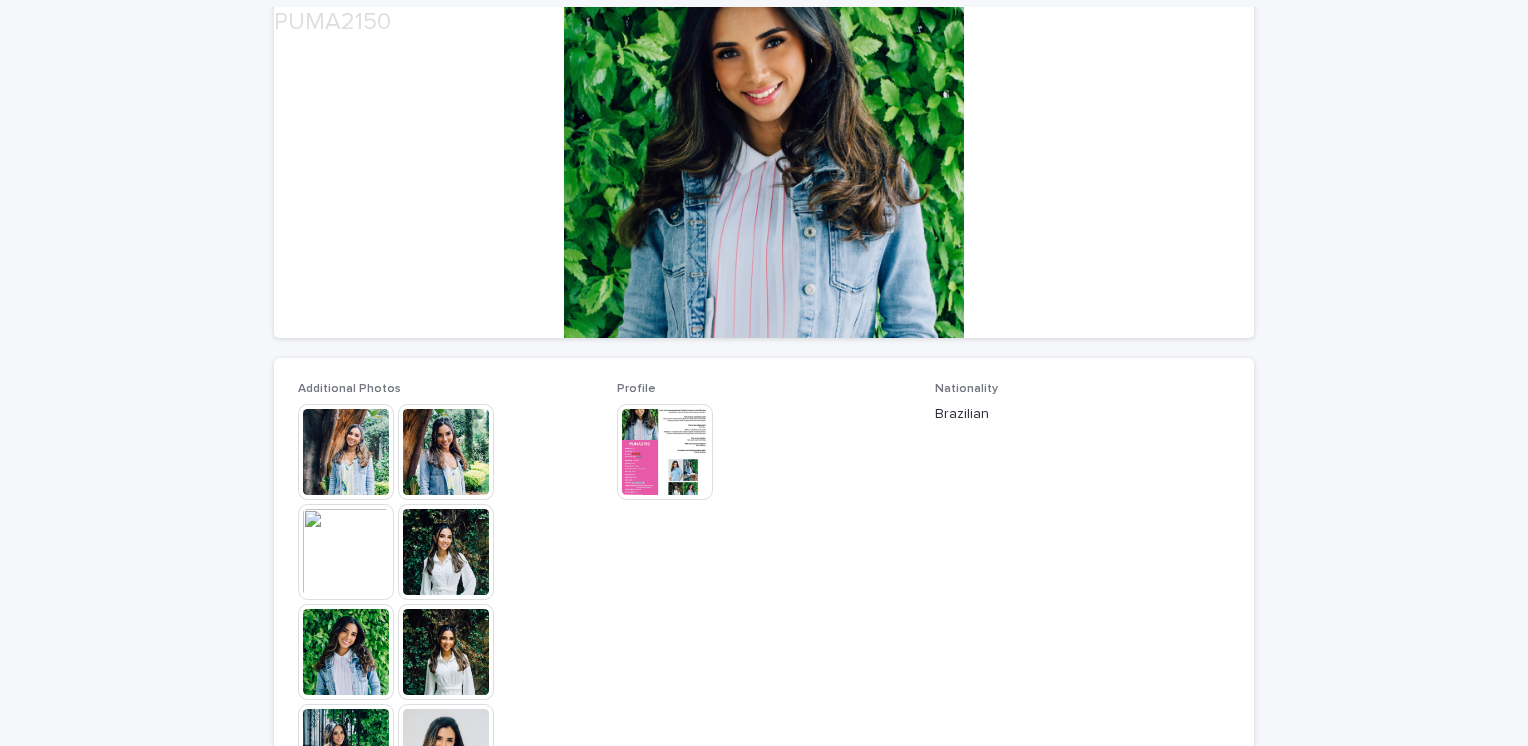 scroll, scrollTop: 284, scrollLeft: 0, axis: vertical 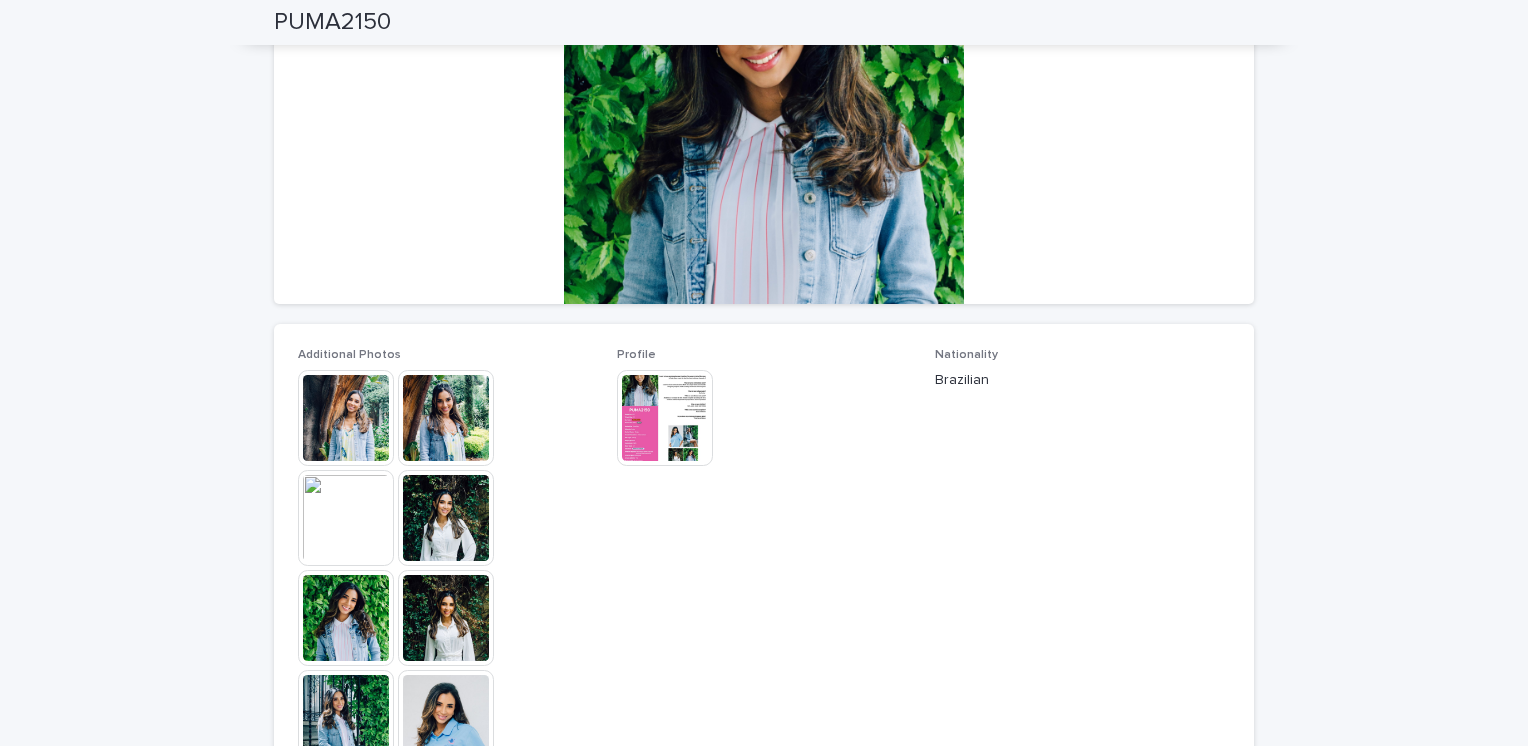 click at bounding box center (346, 418) 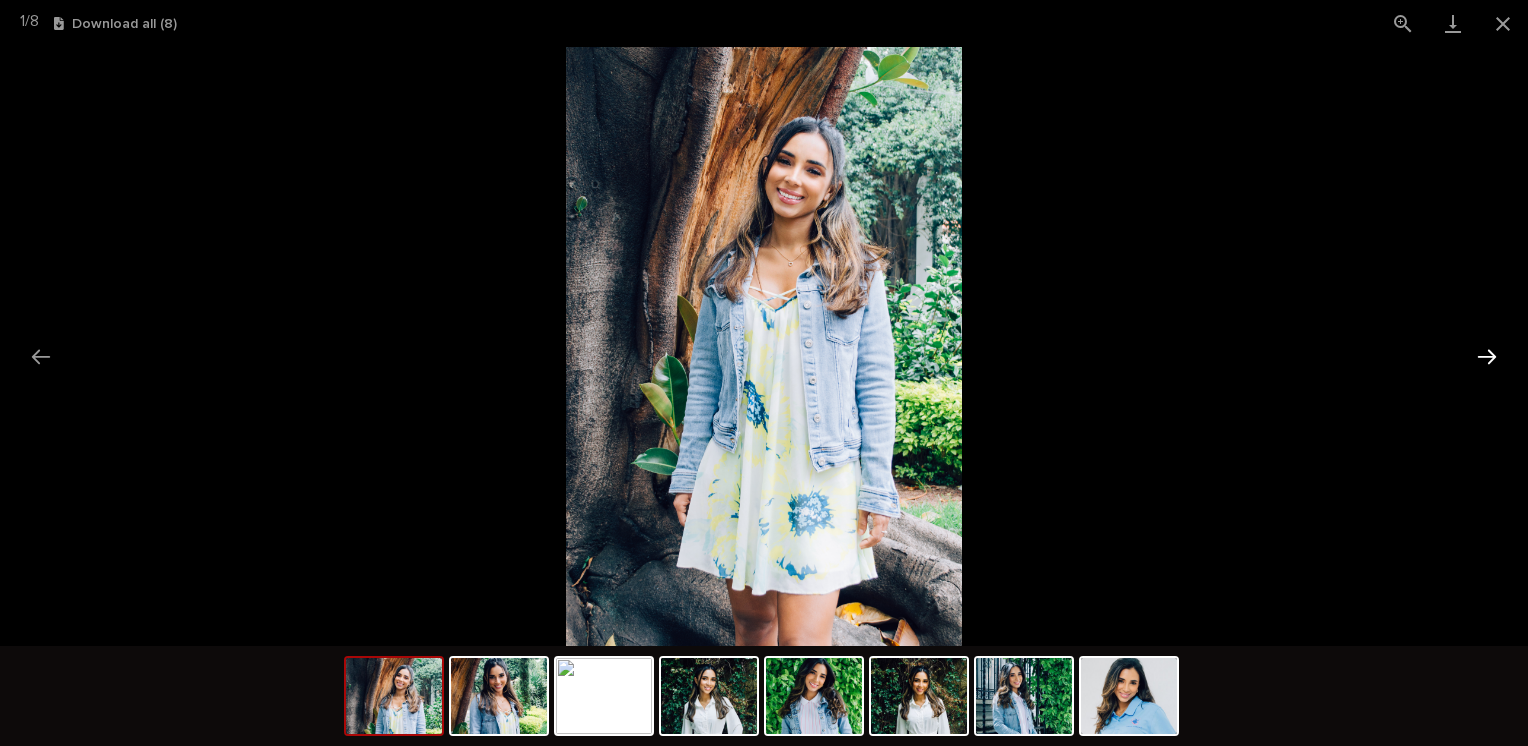 click at bounding box center [1487, 356] 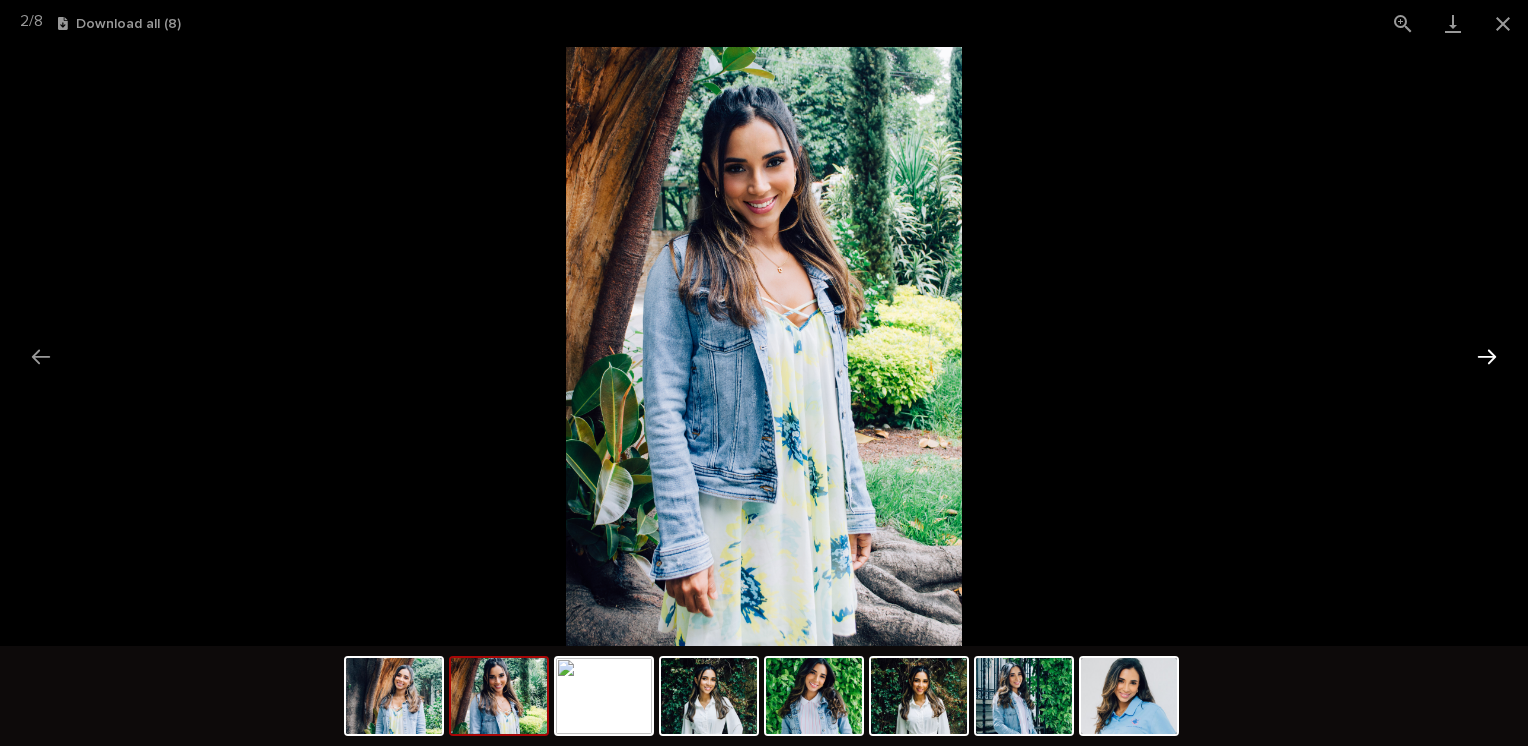 click at bounding box center [1487, 356] 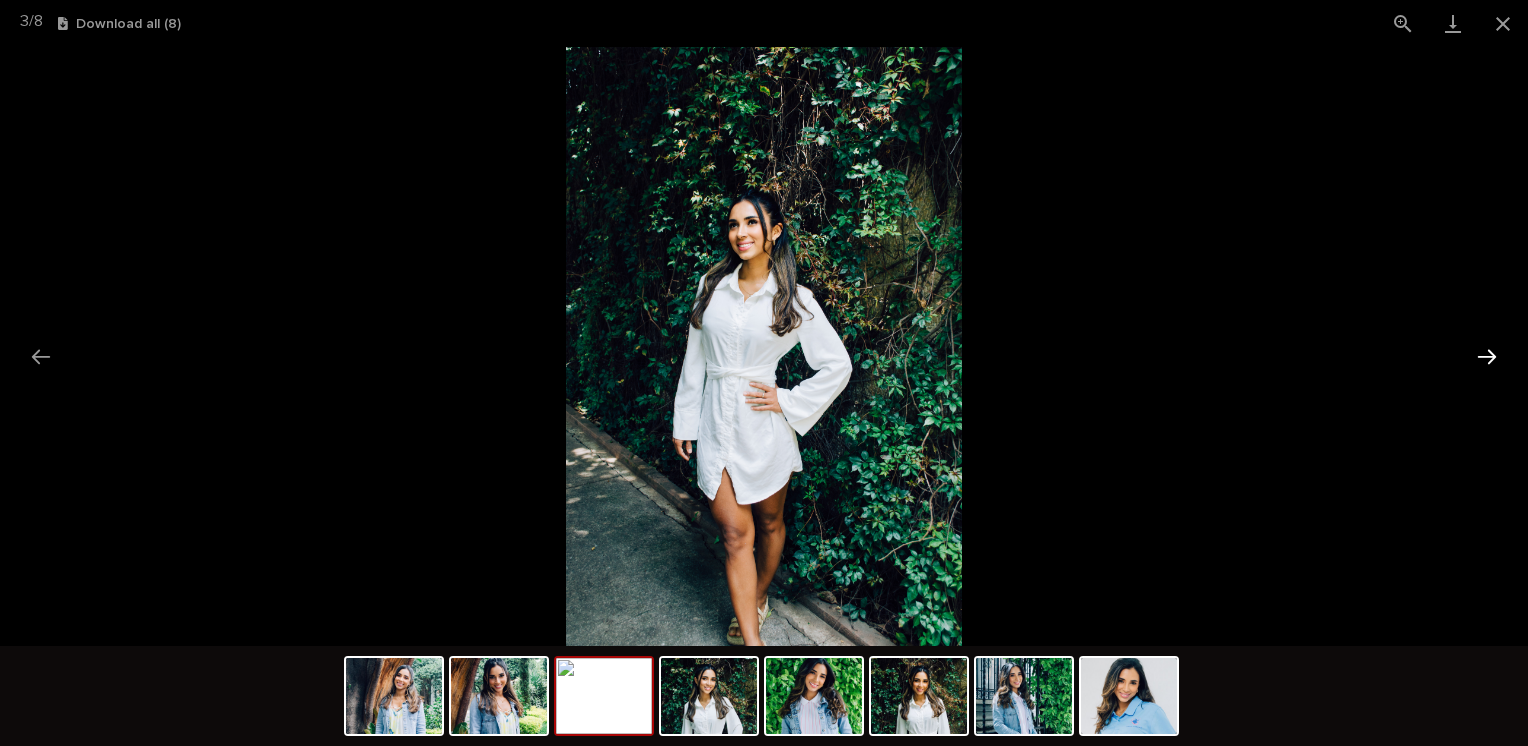 click at bounding box center [1487, 356] 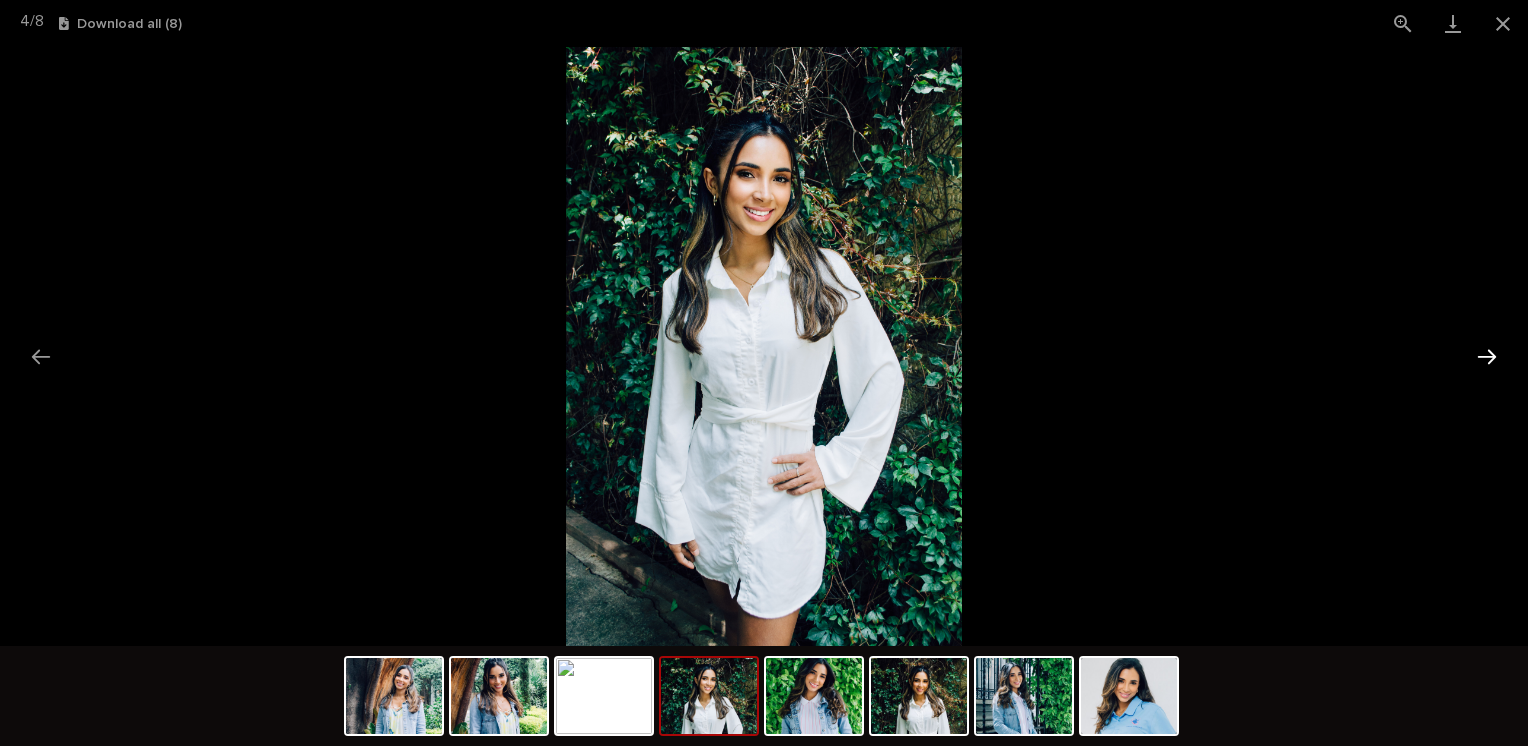click at bounding box center (1487, 356) 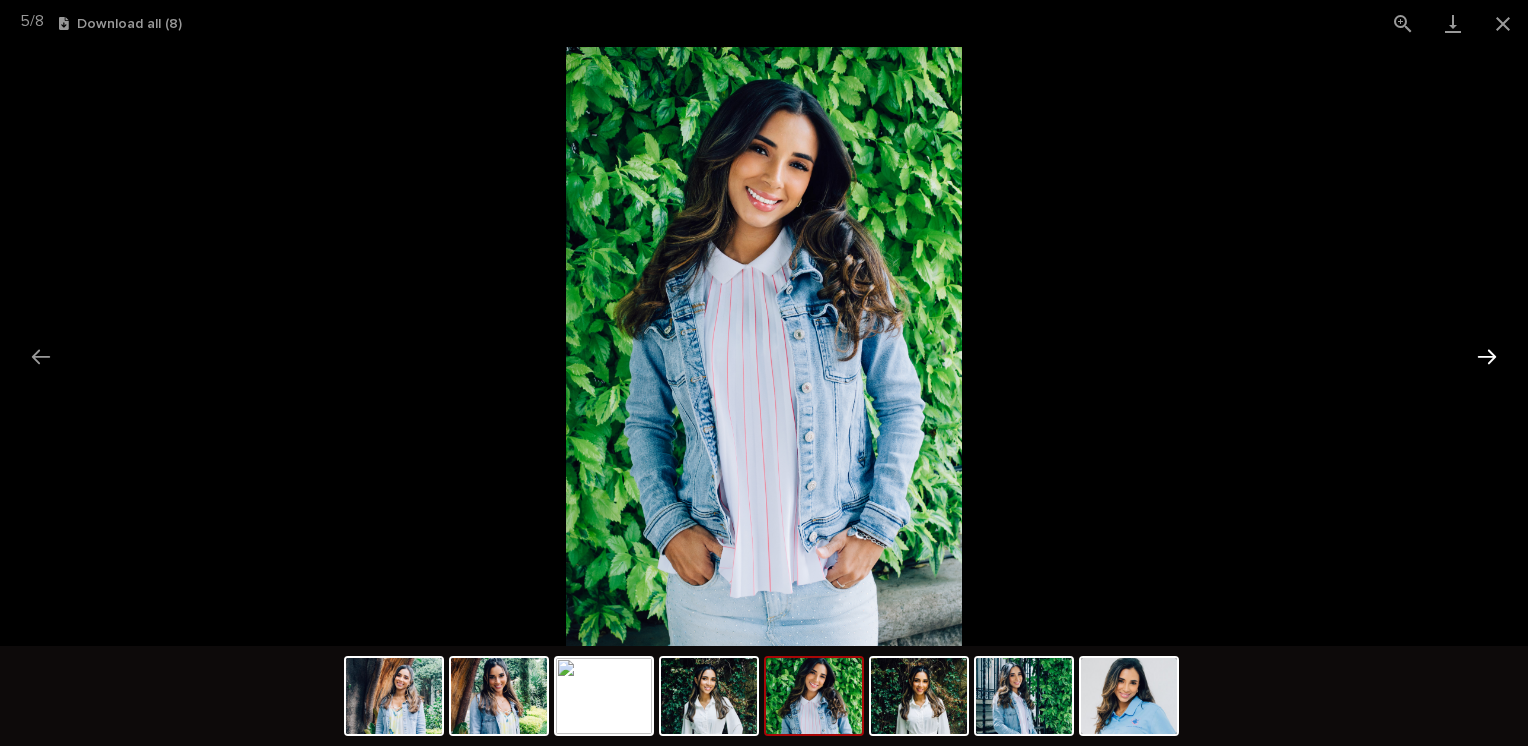 click at bounding box center (1487, 356) 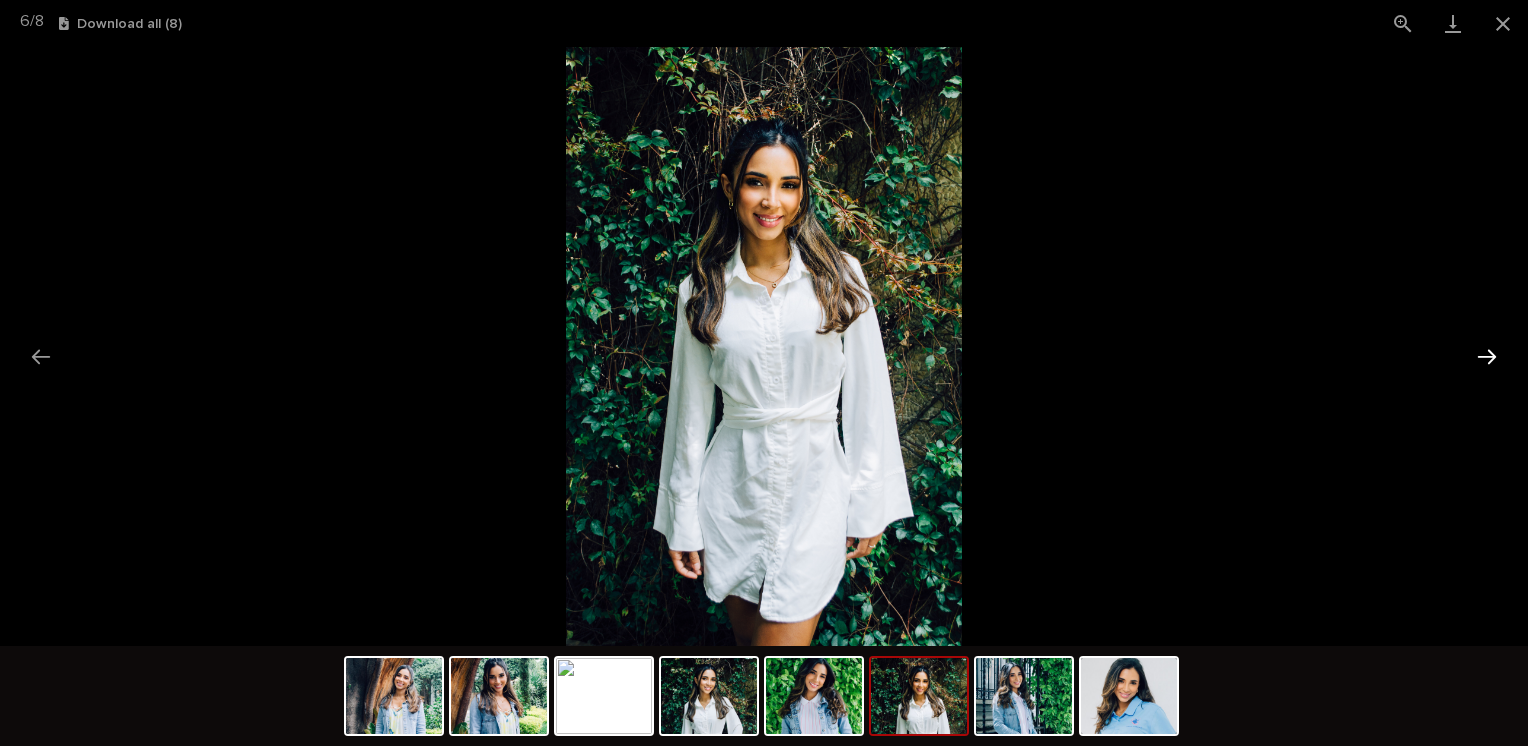 click at bounding box center [1487, 356] 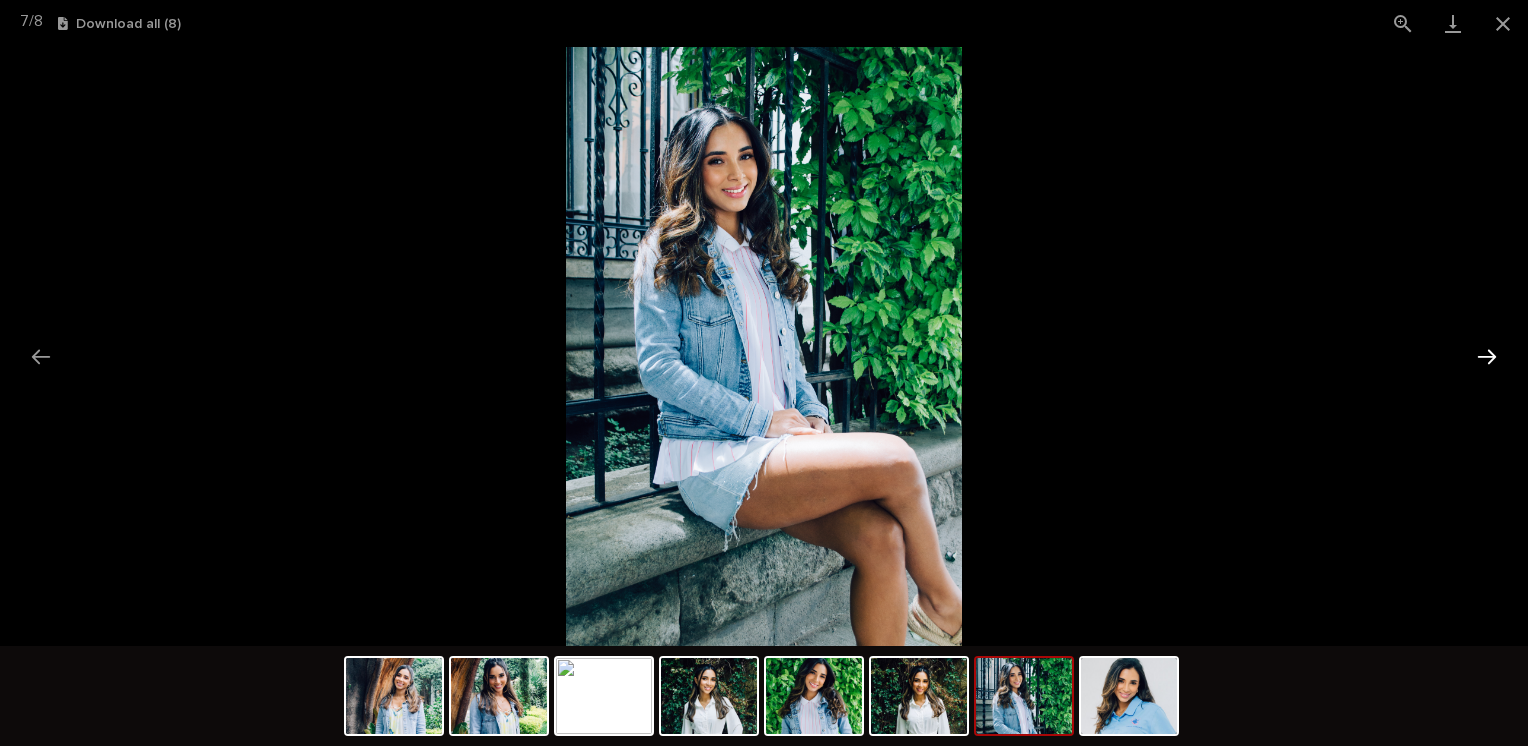 click at bounding box center (1487, 356) 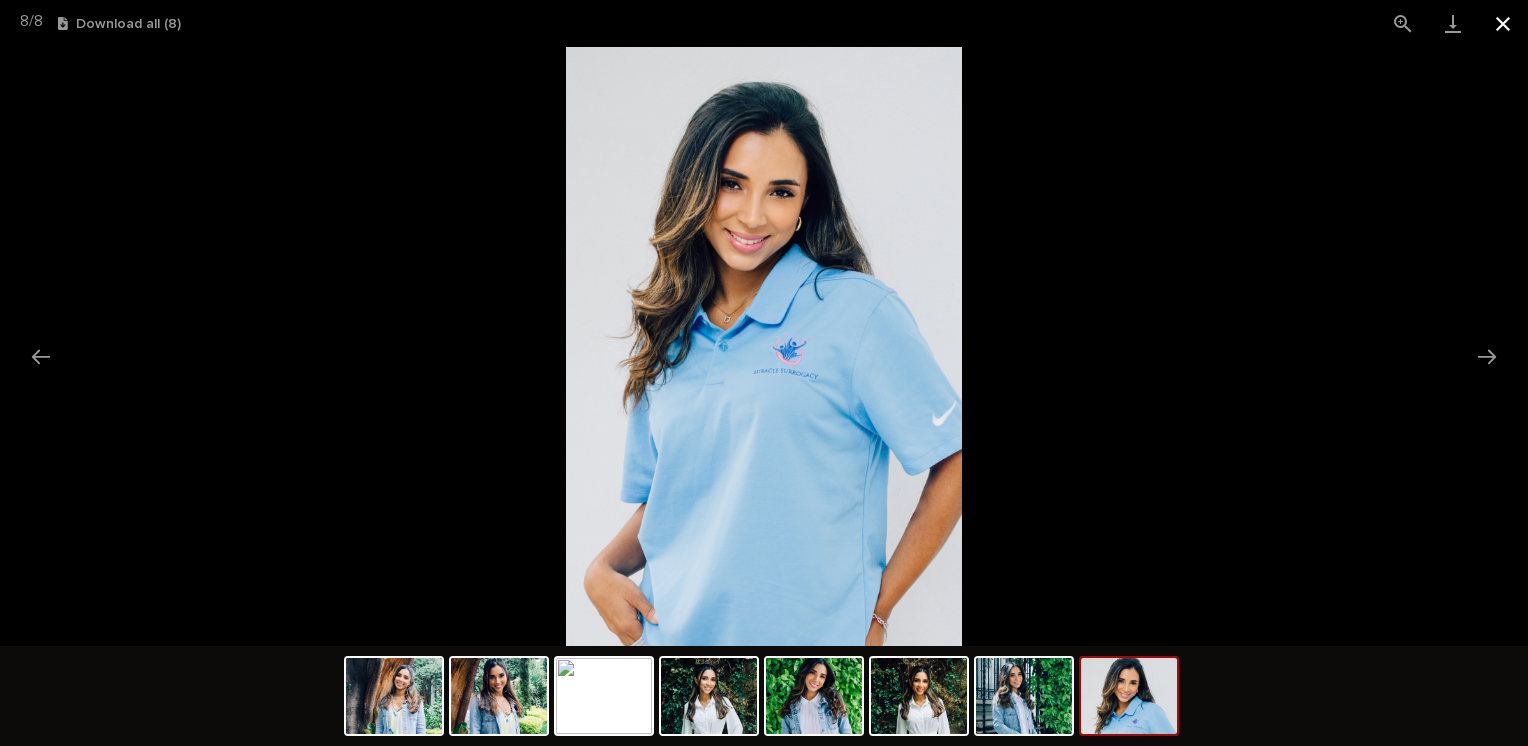 click at bounding box center [1503, 23] 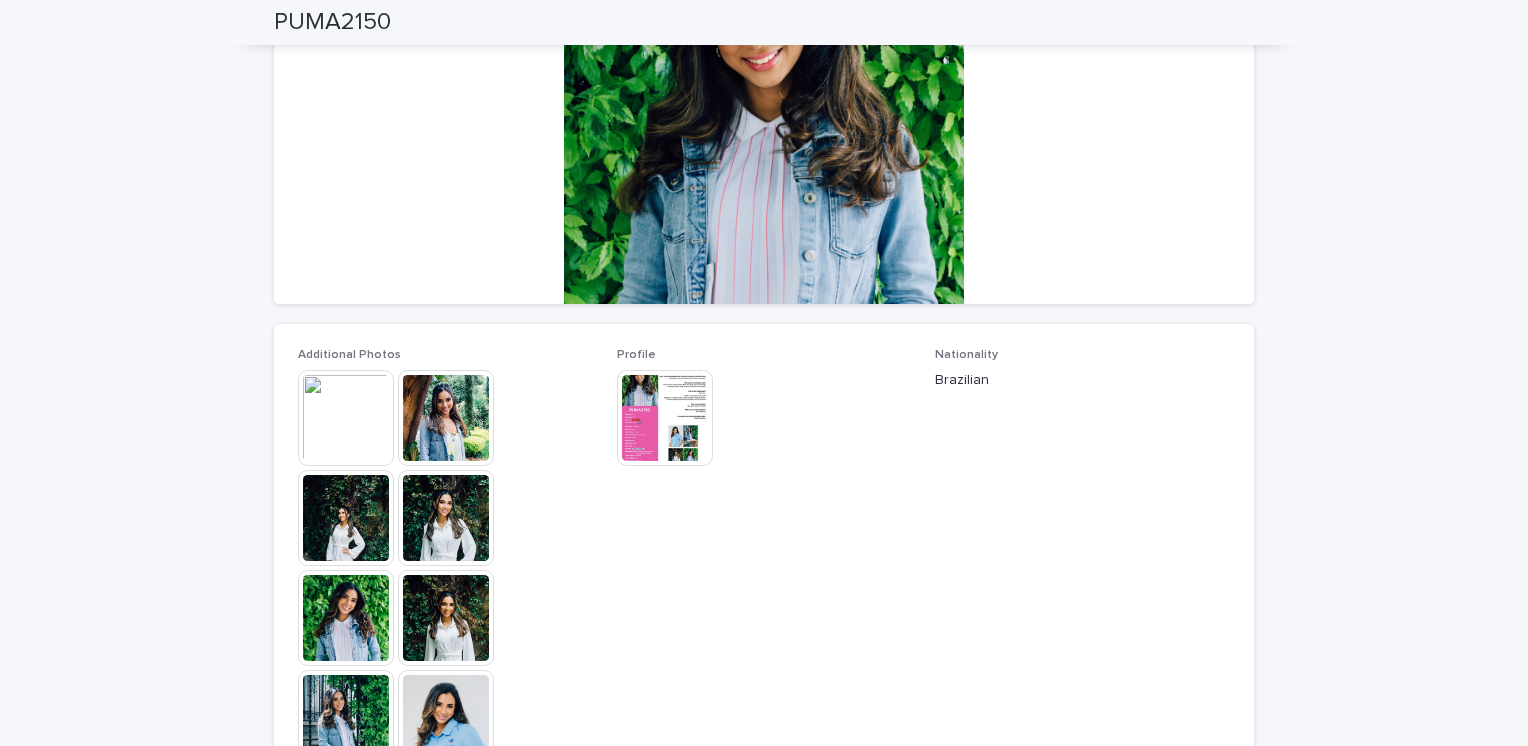 click at bounding box center (665, 418) 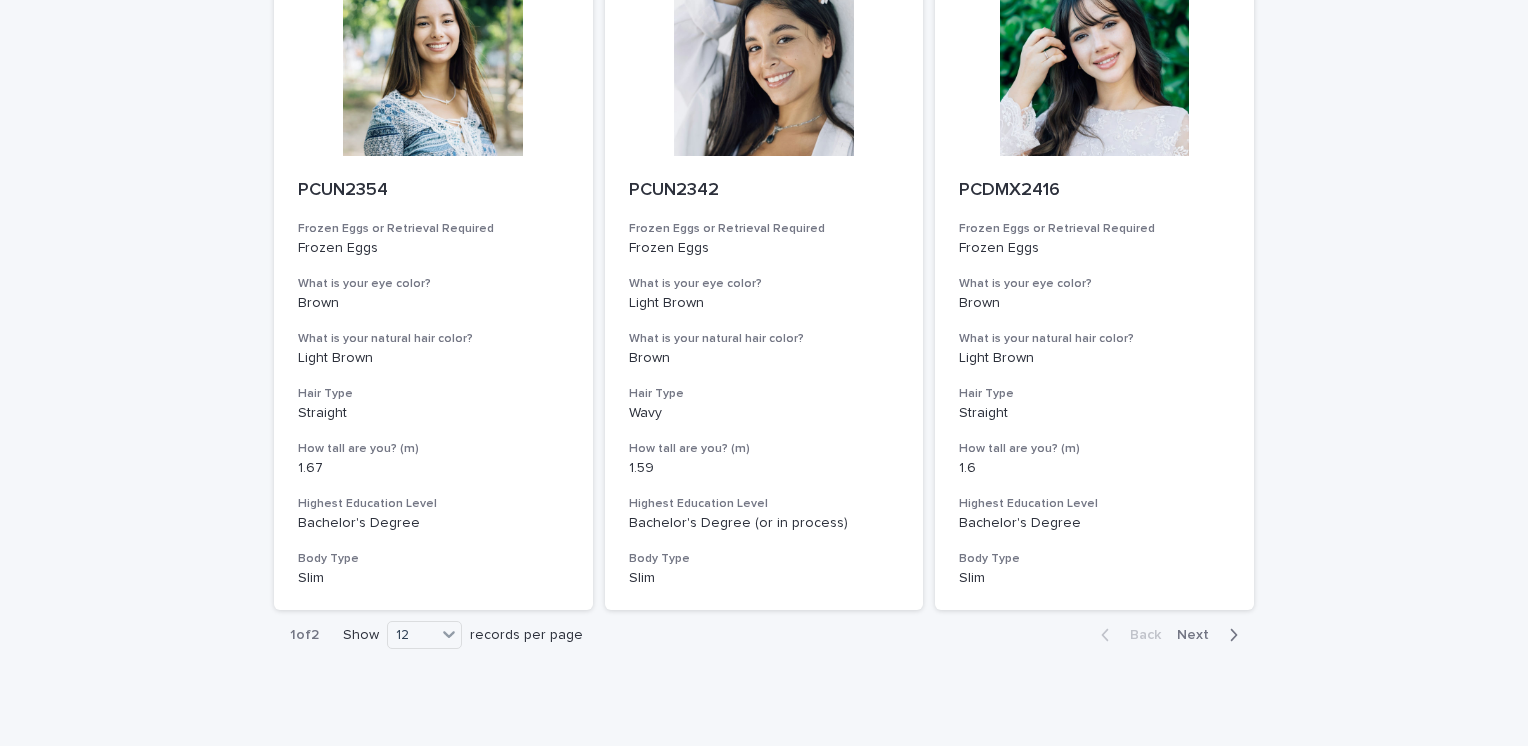 scroll, scrollTop: 2242, scrollLeft: 0, axis: vertical 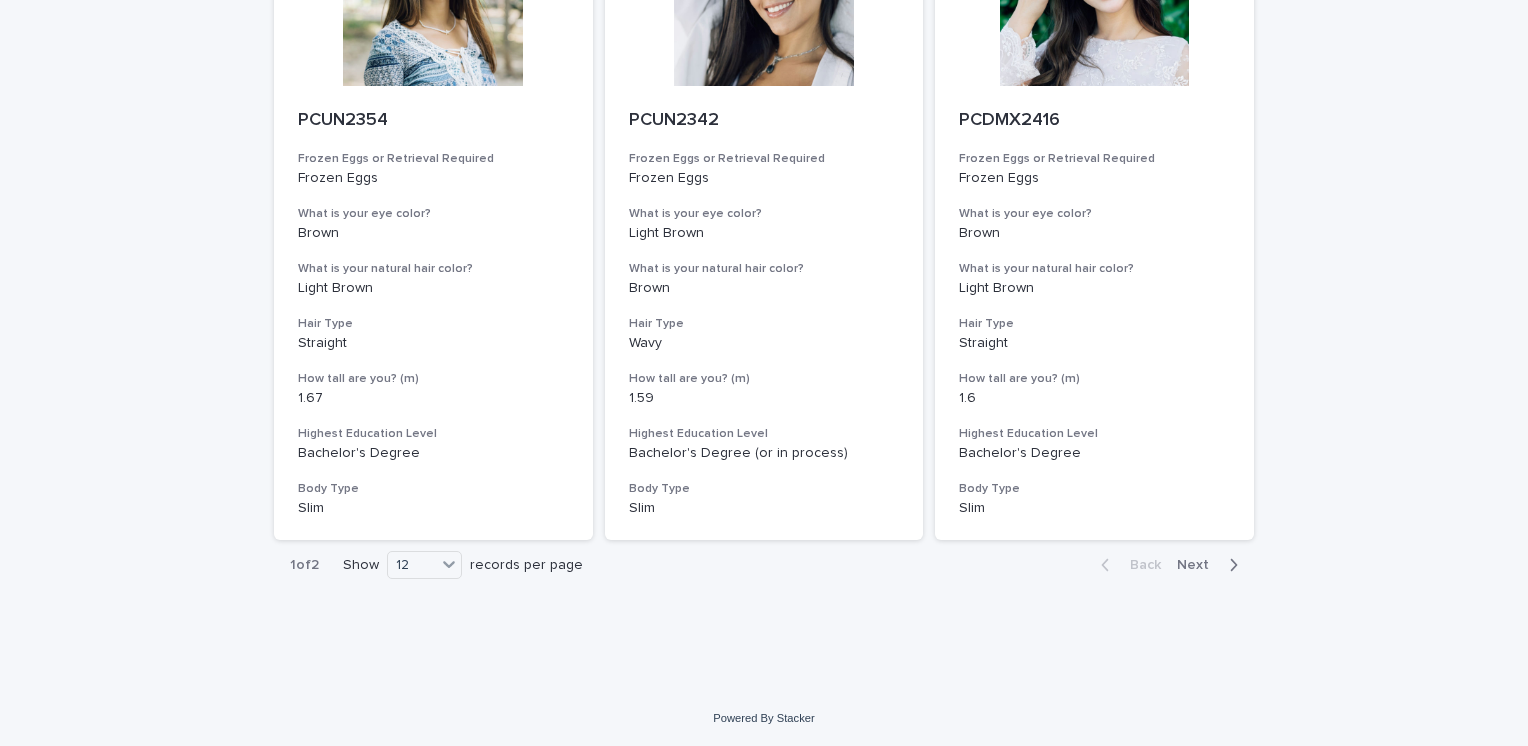 click on "Next" at bounding box center (1199, 565) 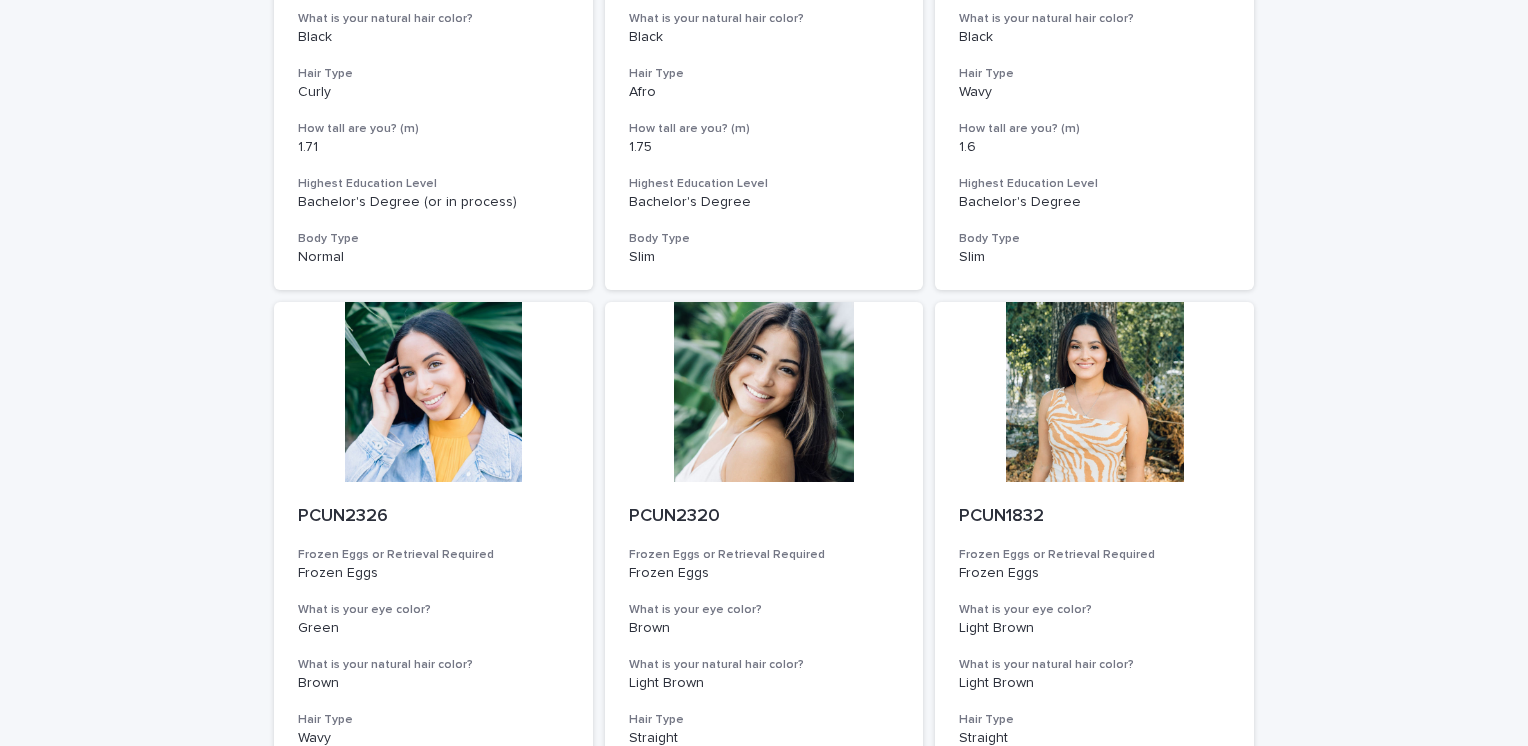 scroll, scrollTop: 580, scrollLeft: 0, axis: vertical 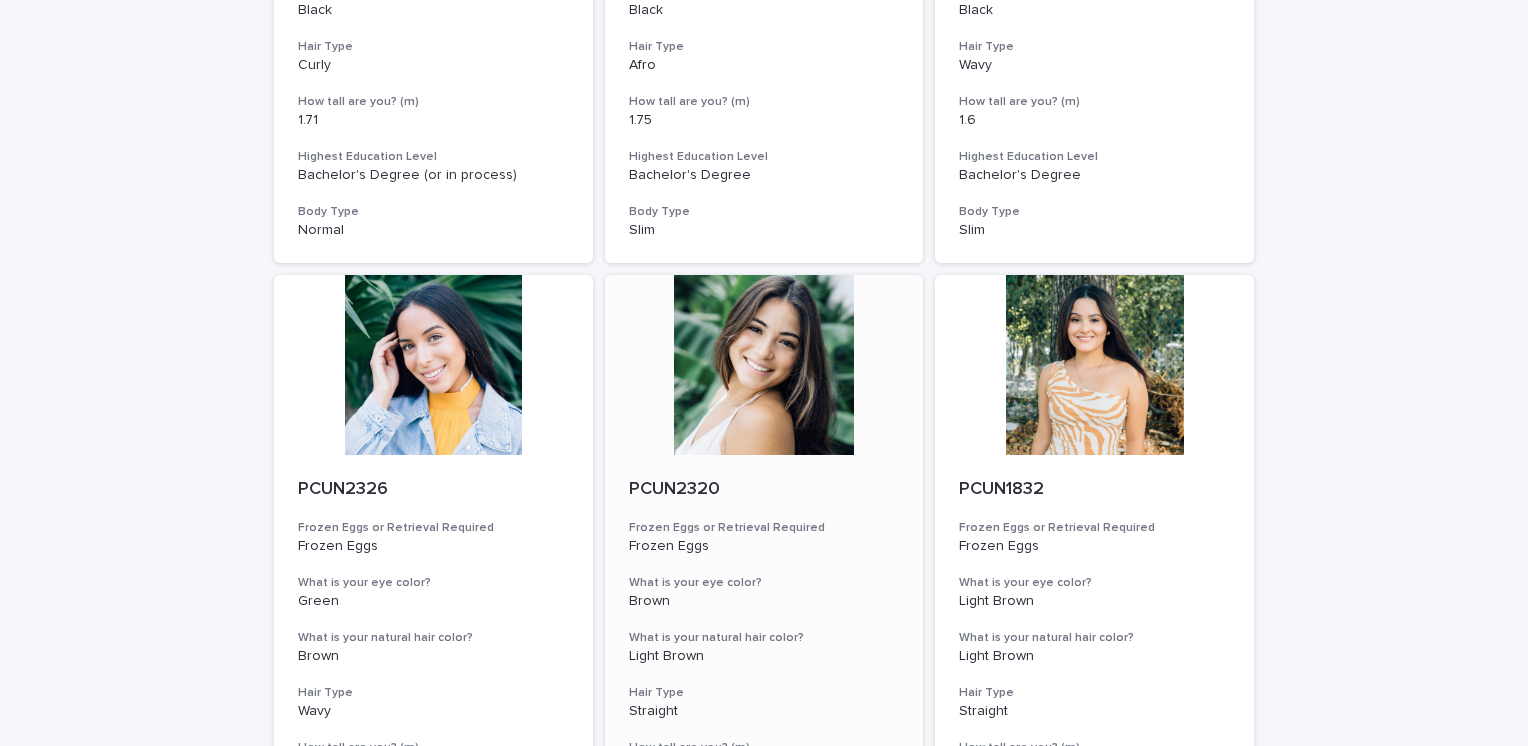 click at bounding box center [764, 365] 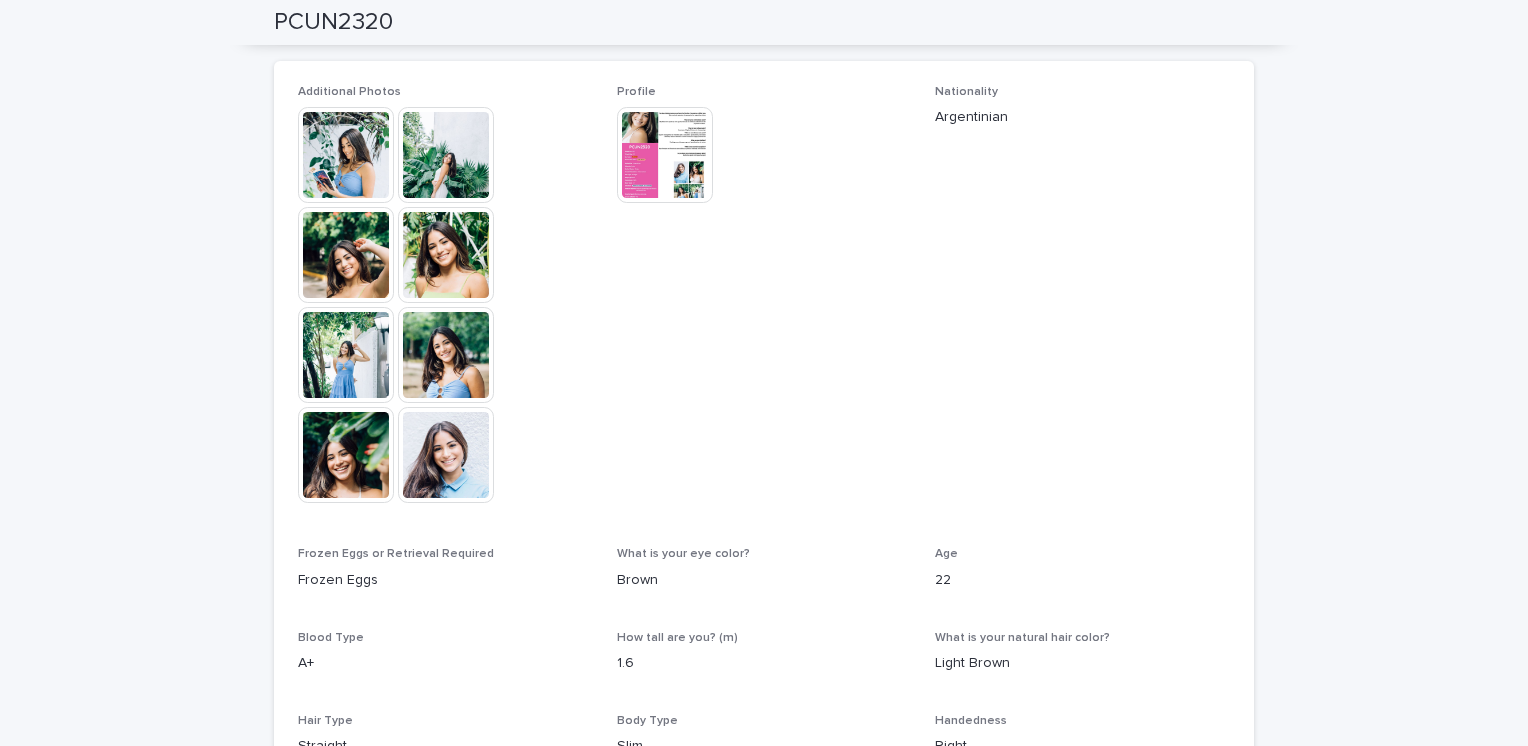 scroll, scrollTop: 539, scrollLeft: 0, axis: vertical 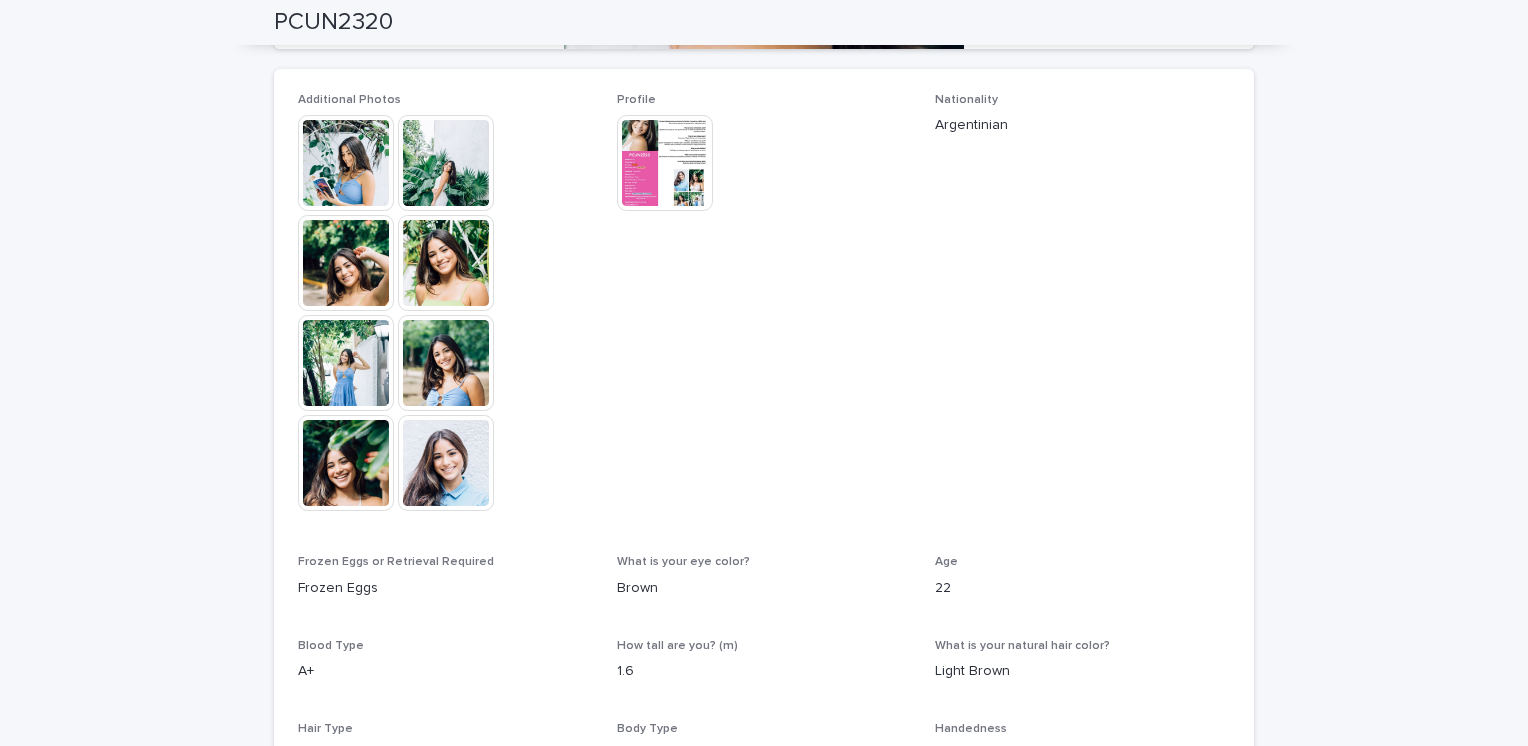 click at bounding box center [346, 163] 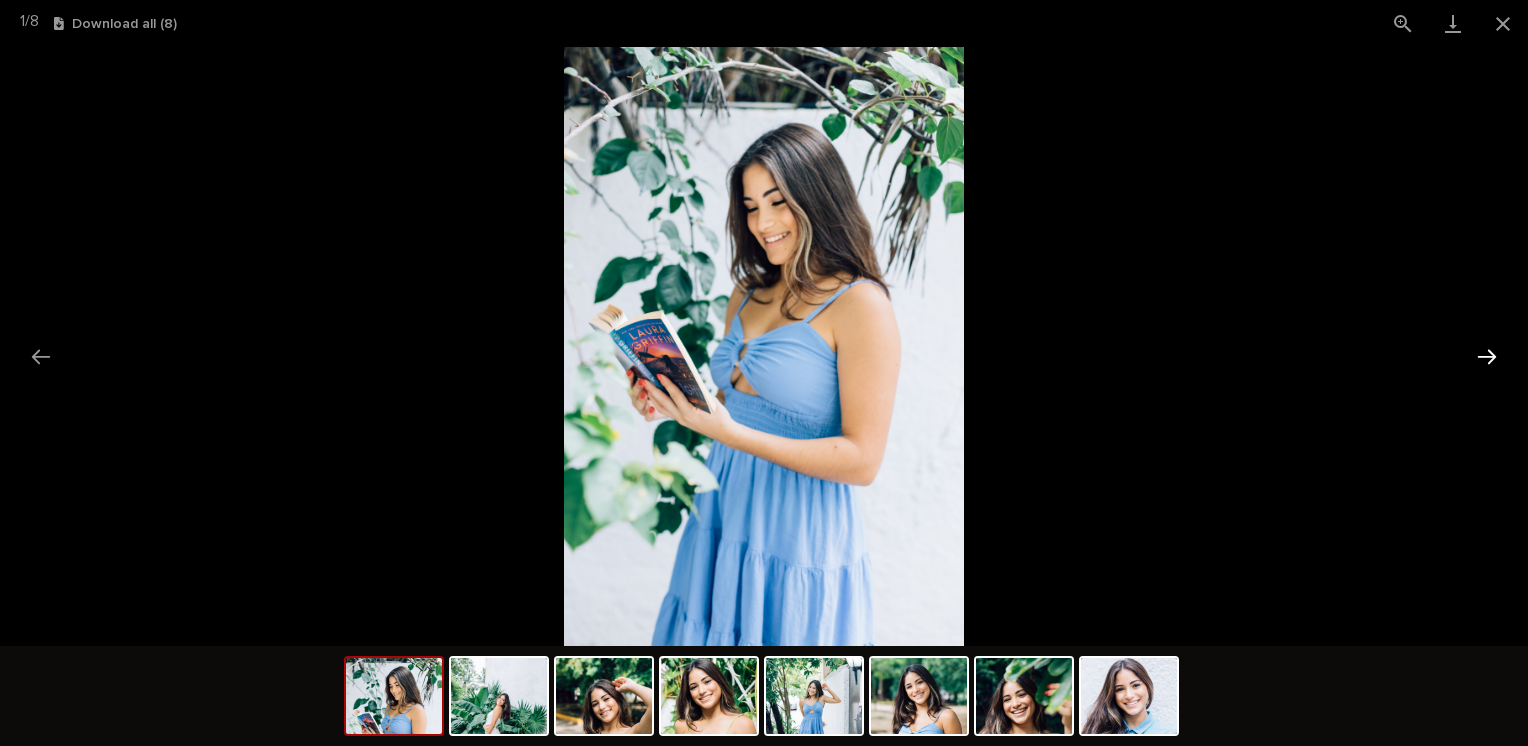 click at bounding box center (1487, 356) 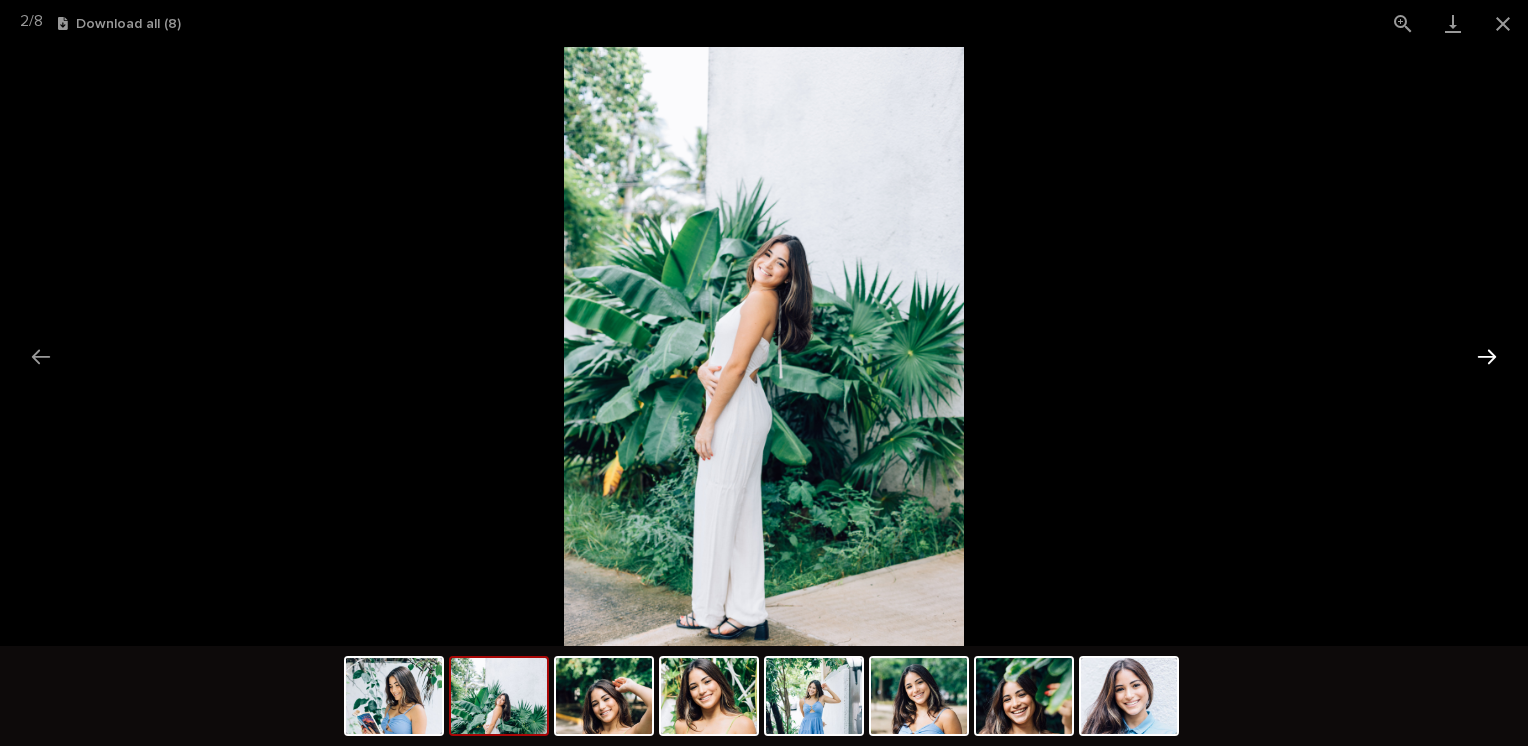 click at bounding box center (1487, 356) 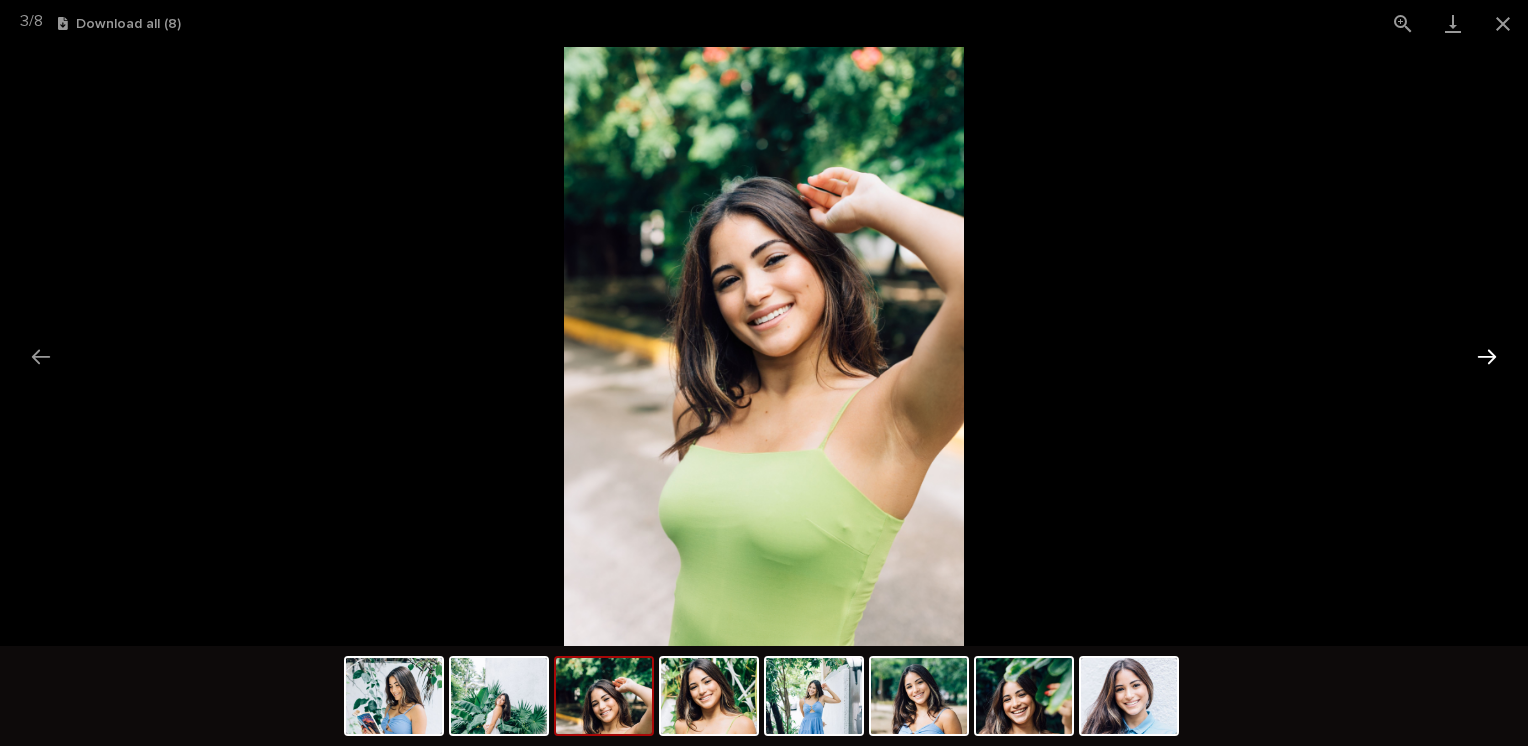click at bounding box center [1487, 356] 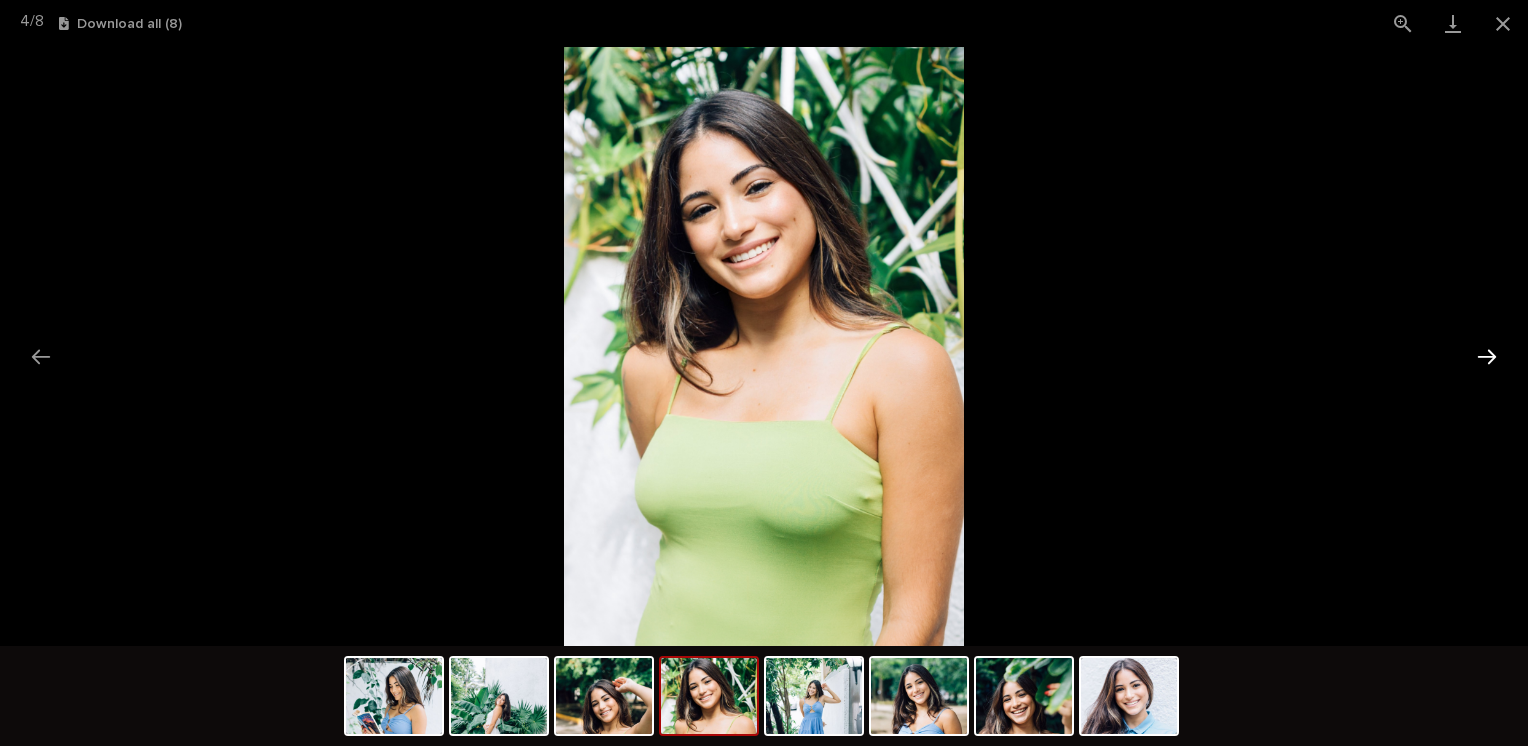 click at bounding box center [1487, 356] 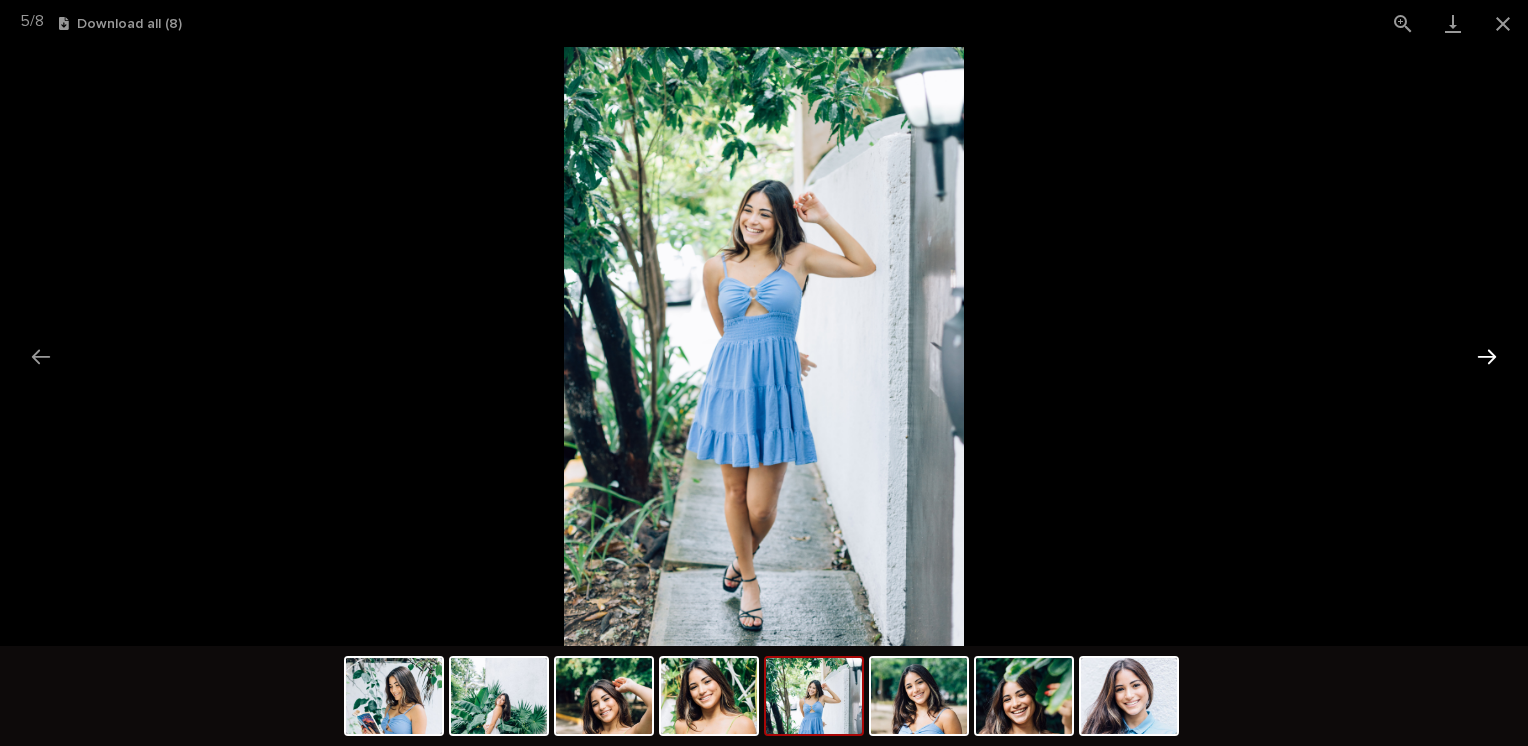 click at bounding box center [1487, 356] 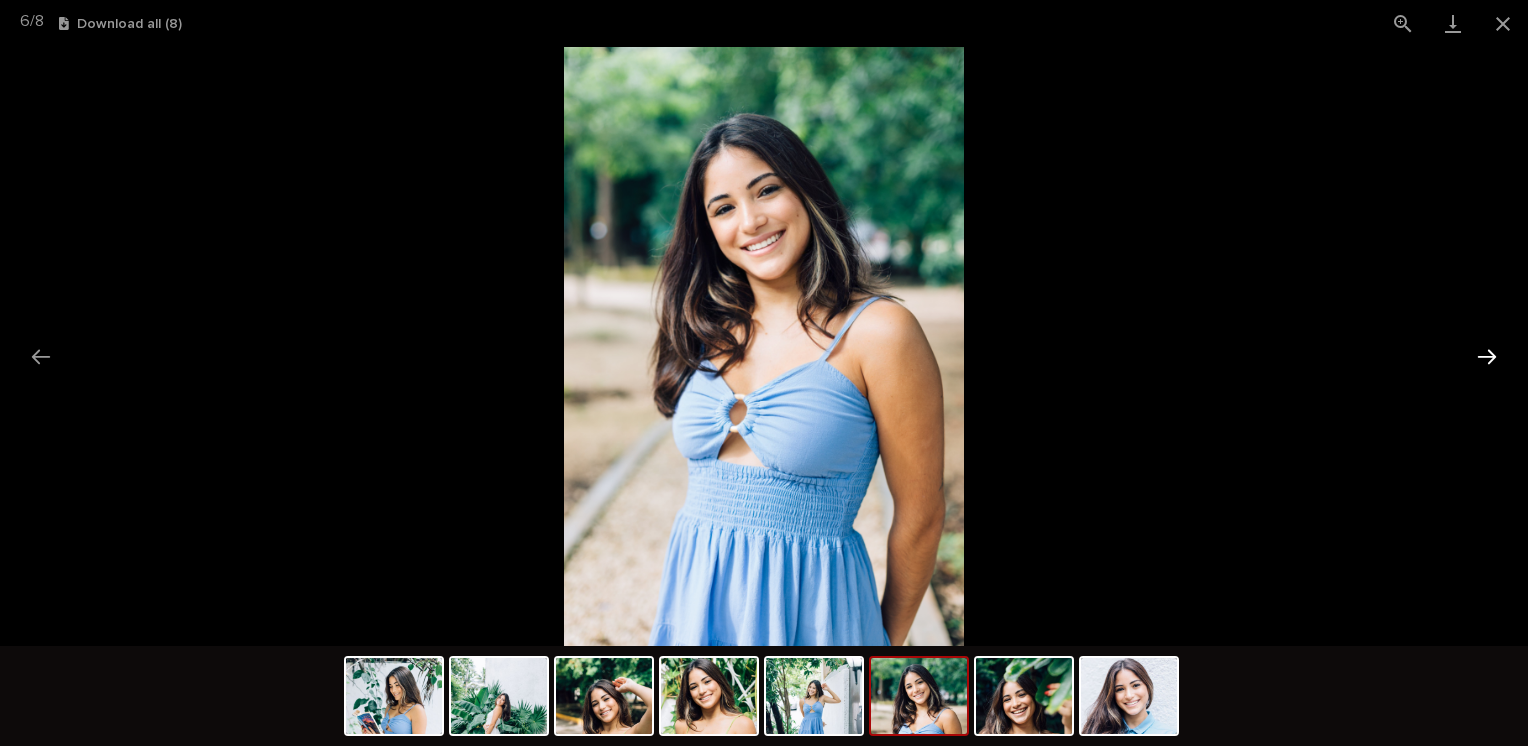 click at bounding box center [1487, 356] 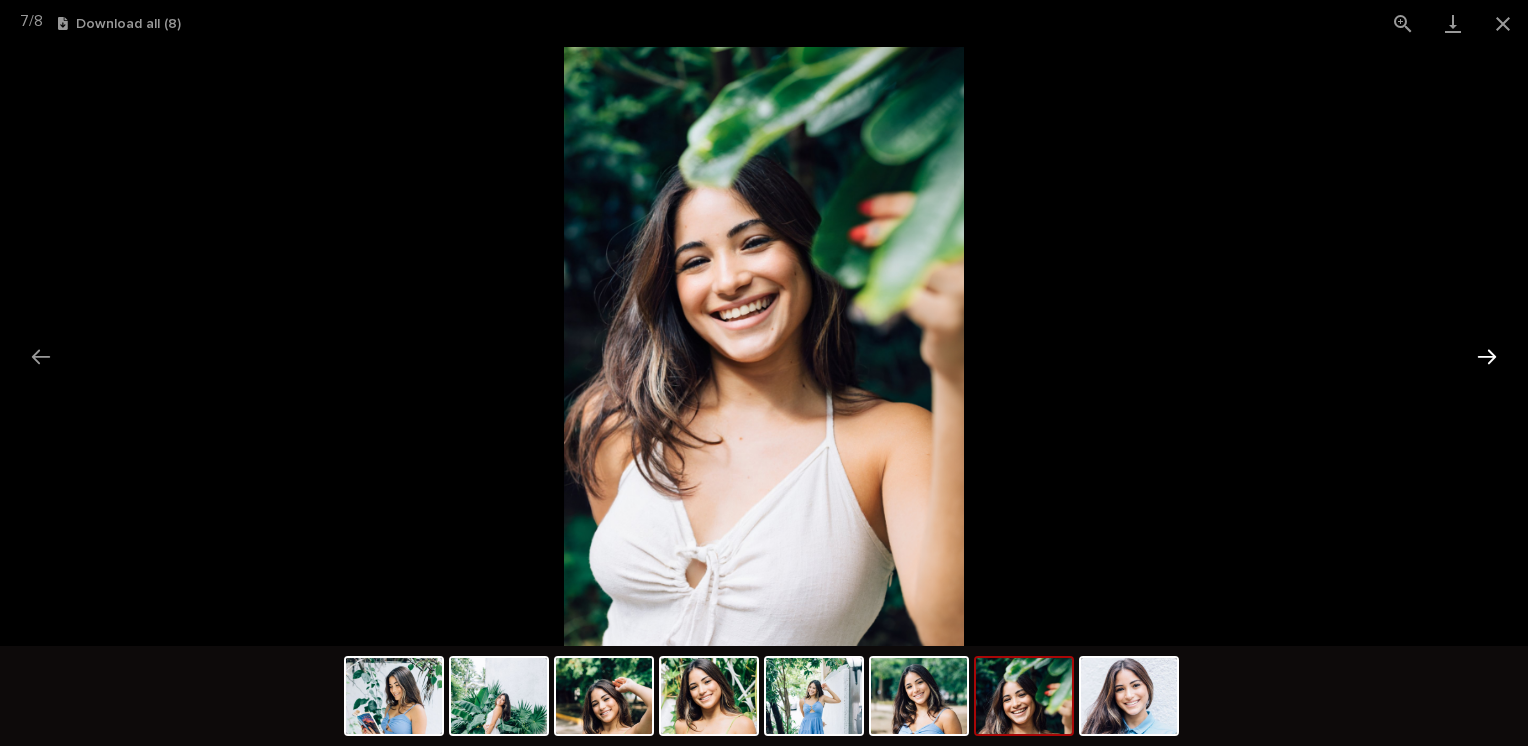 click at bounding box center [1487, 356] 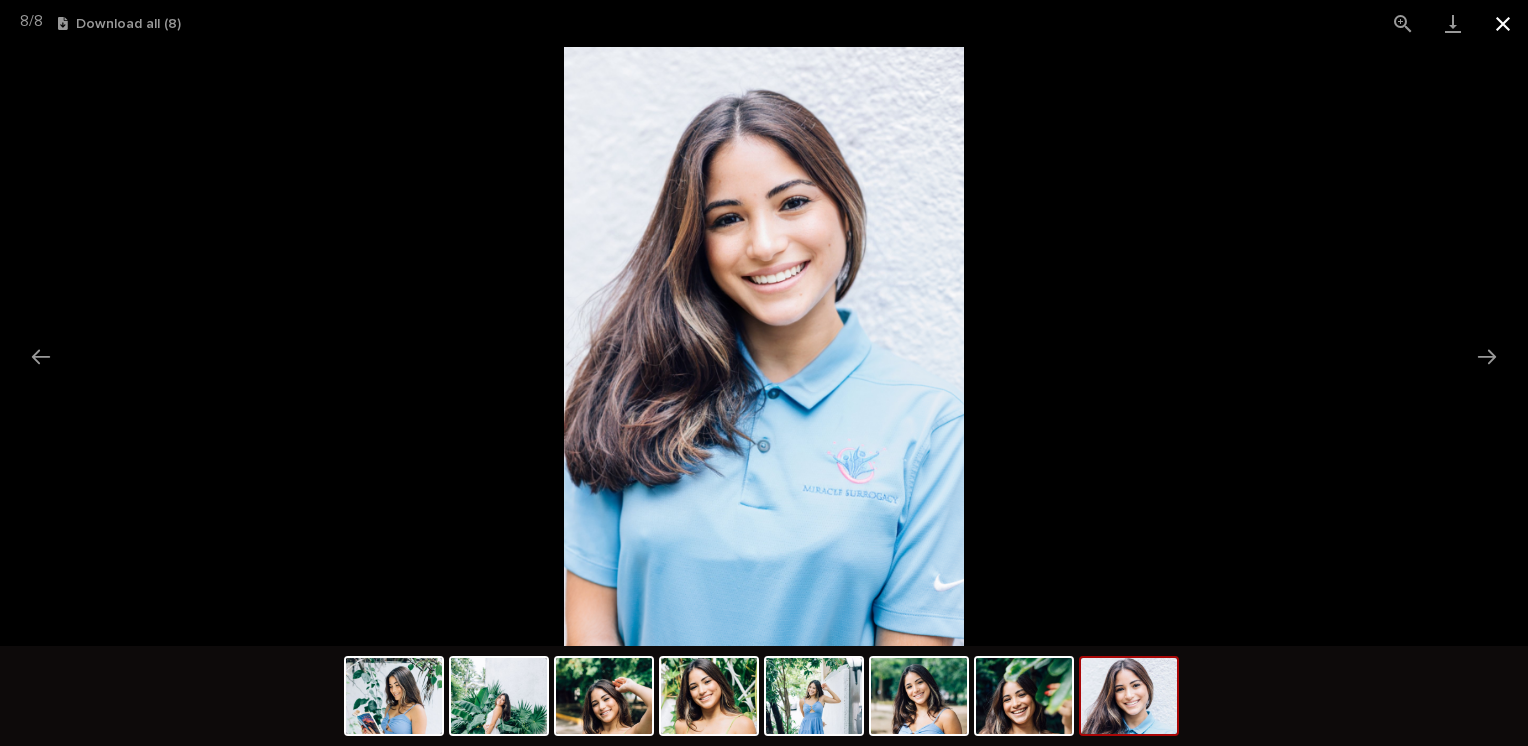 click at bounding box center (1503, 23) 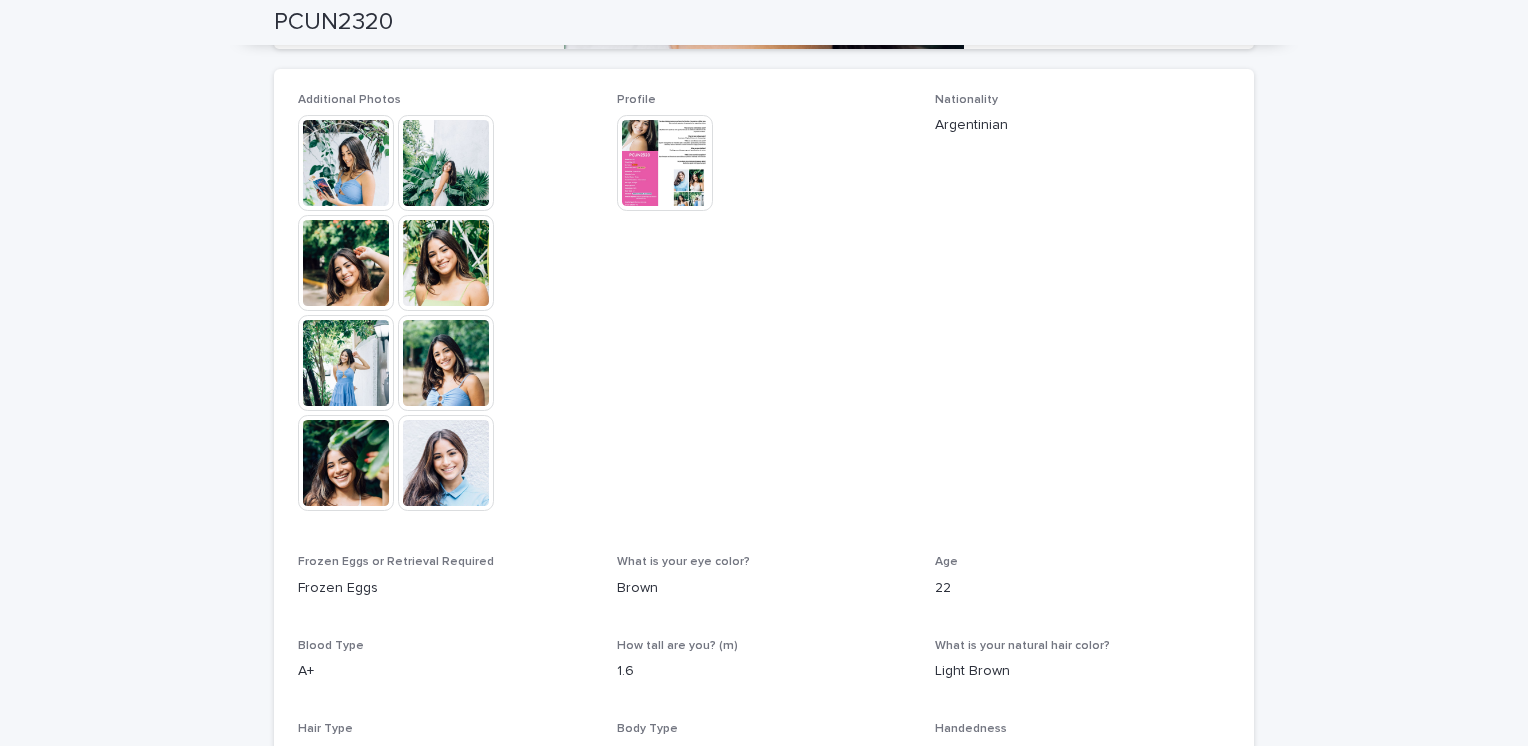 click at bounding box center (665, 163) 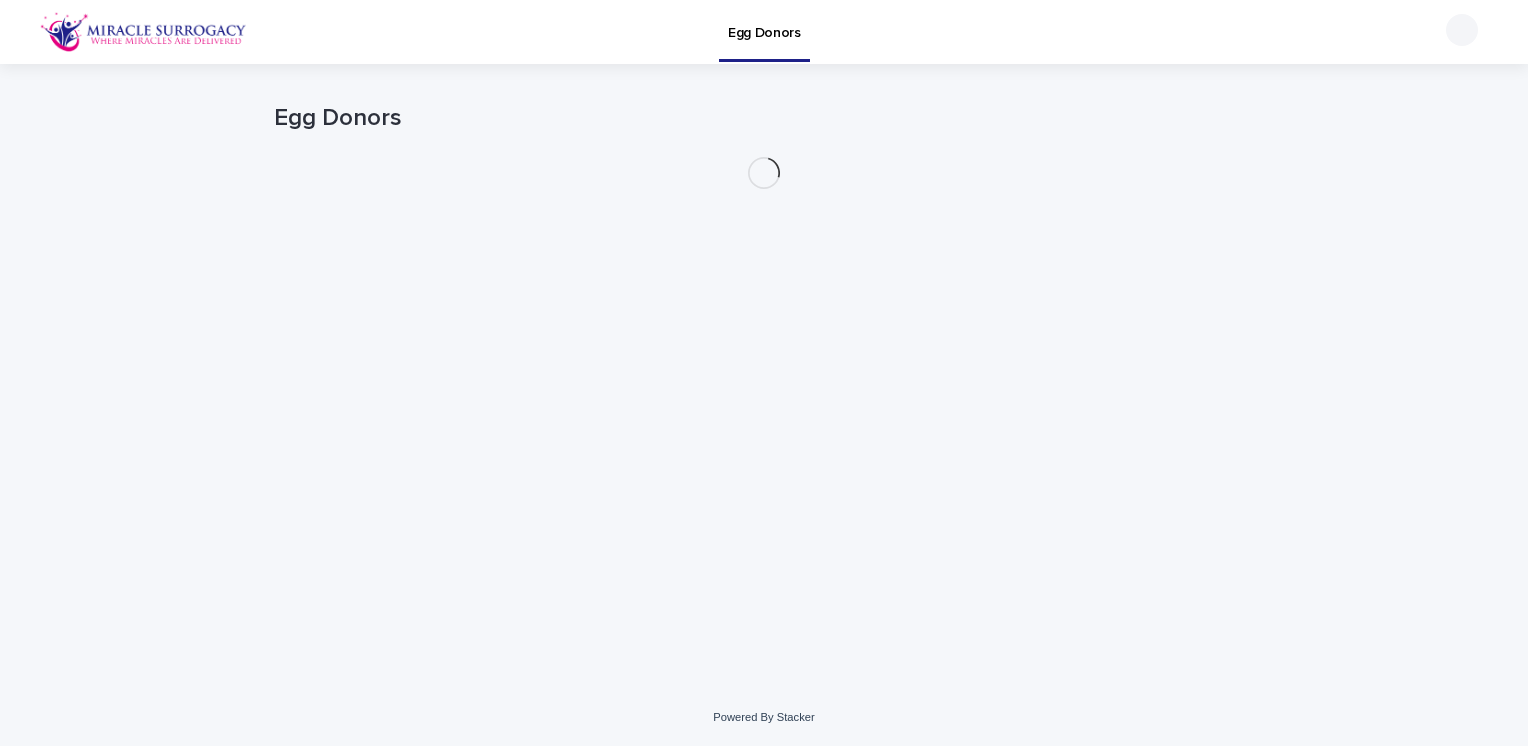 scroll, scrollTop: 0, scrollLeft: 0, axis: both 